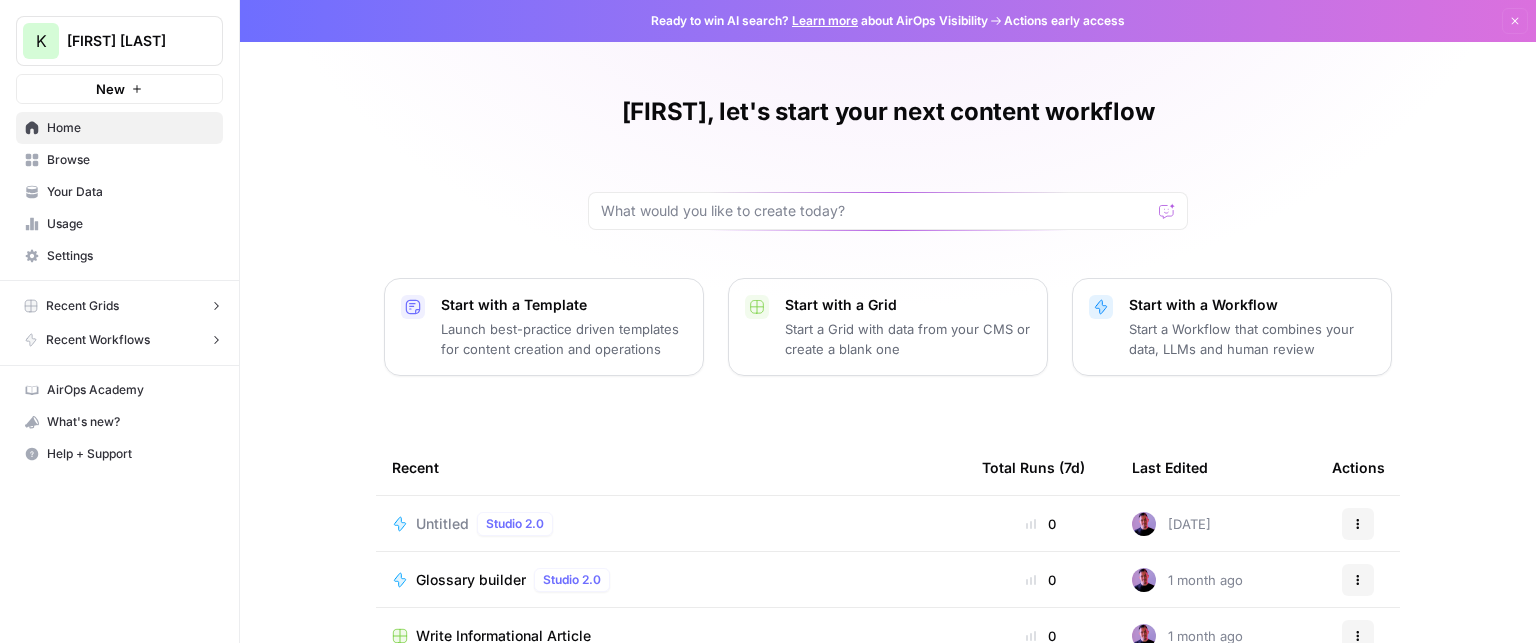 scroll, scrollTop: 0, scrollLeft: 0, axis: both 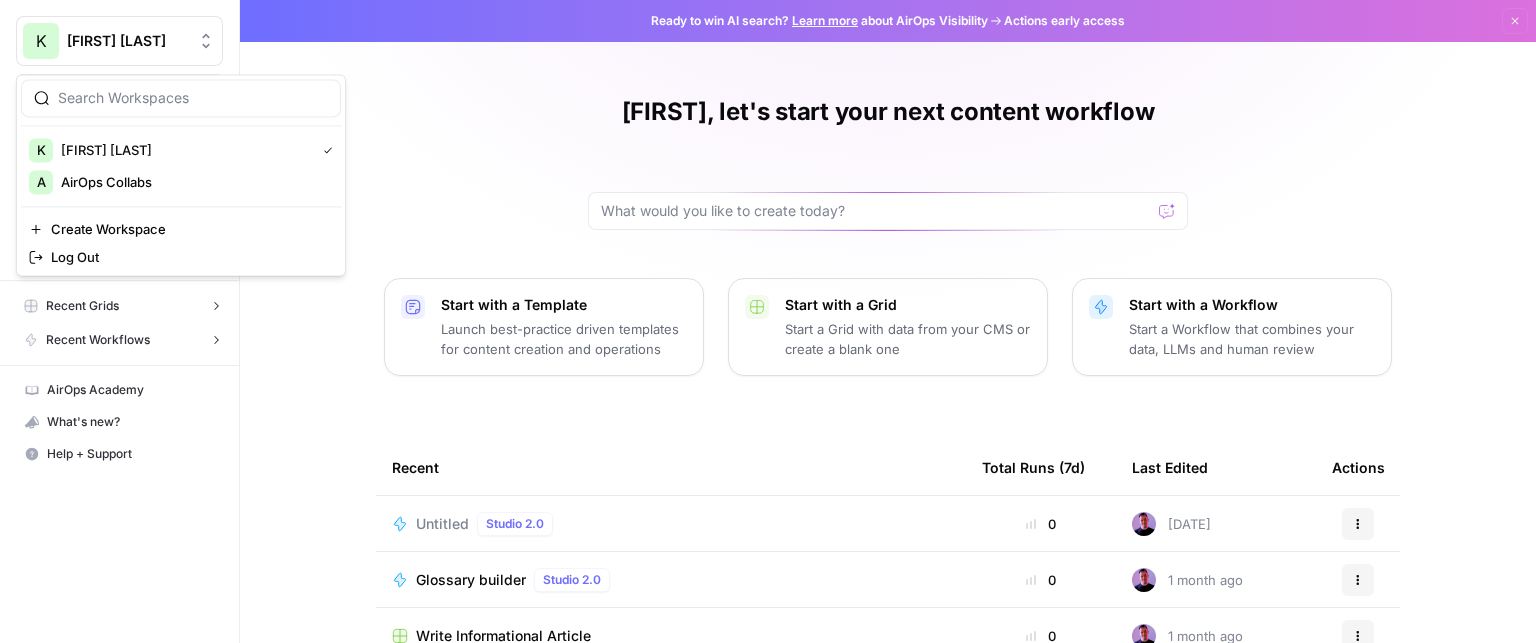 click on "[FIRST] [LAST]" at bounding box center (127, 41) 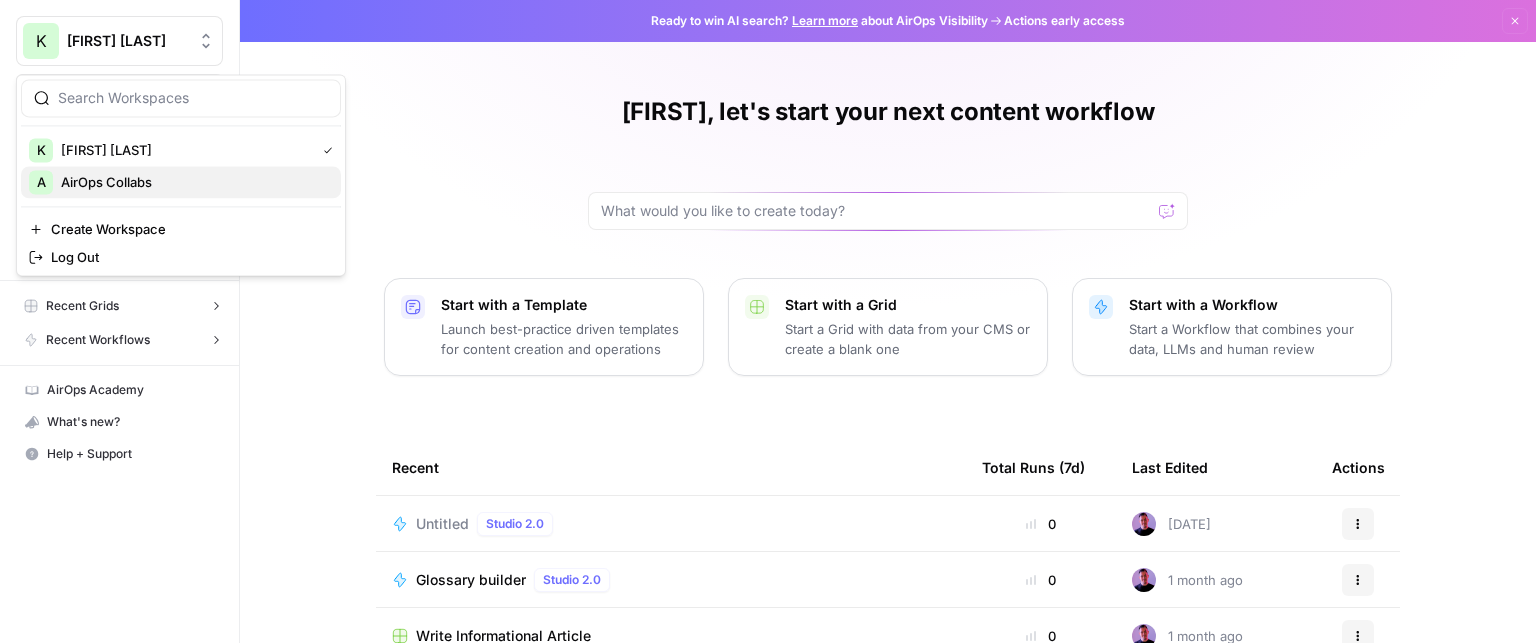 click on "AirOps Collabs" at bounding box center (193, 182) 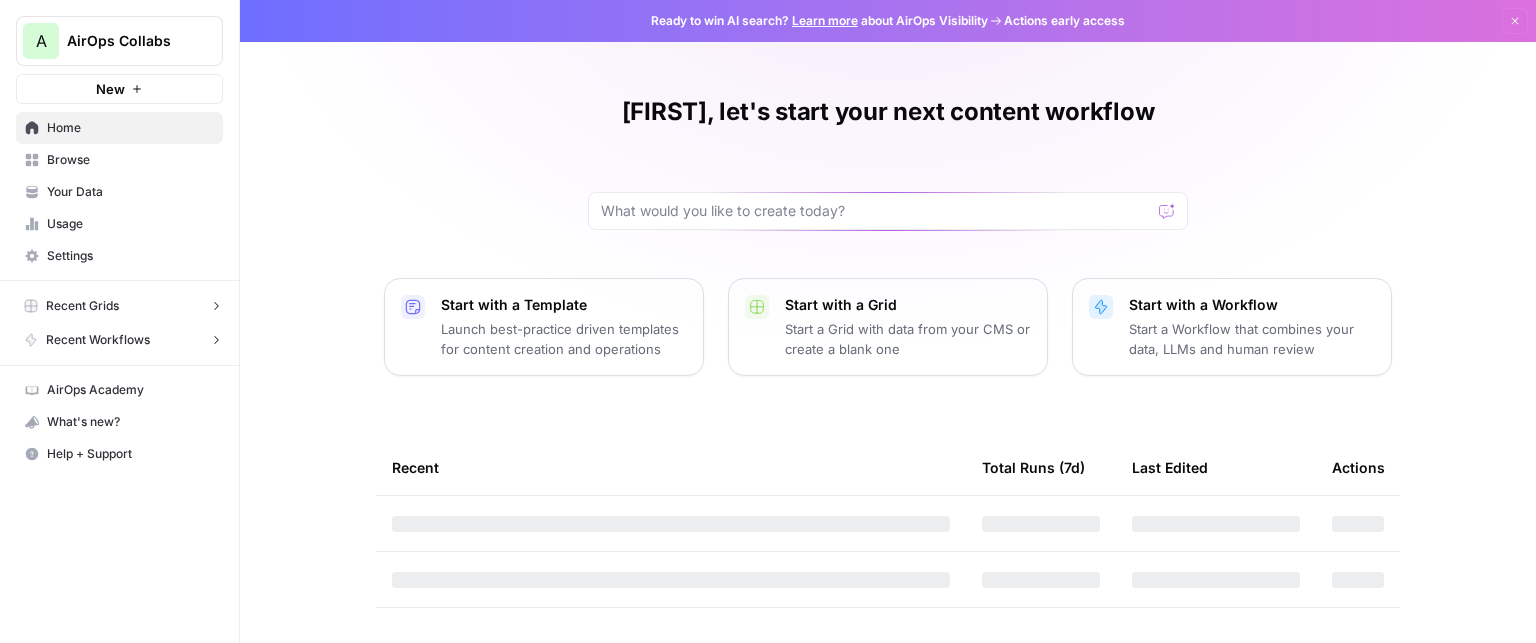 scroll, scrollTop: 0, scrollLeft: 0, axis: both 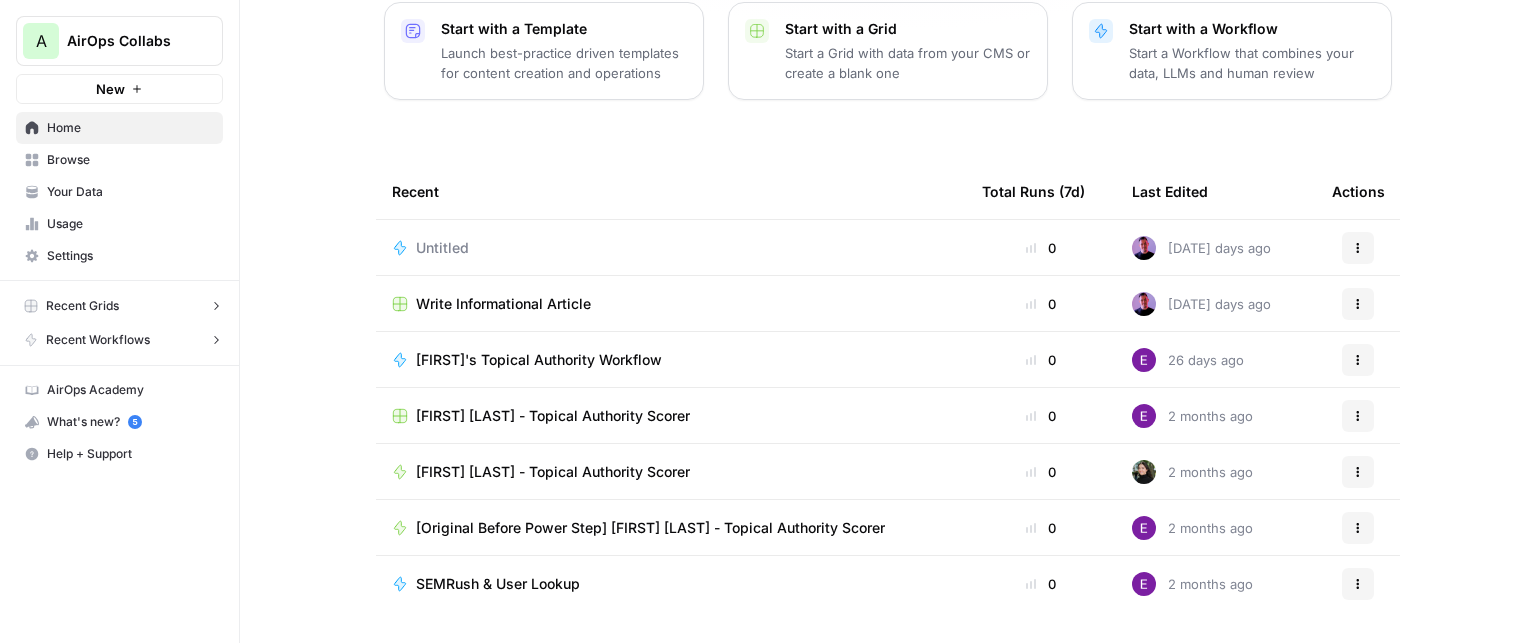 click on "Recent Grids" at bounding box center [82, 306] 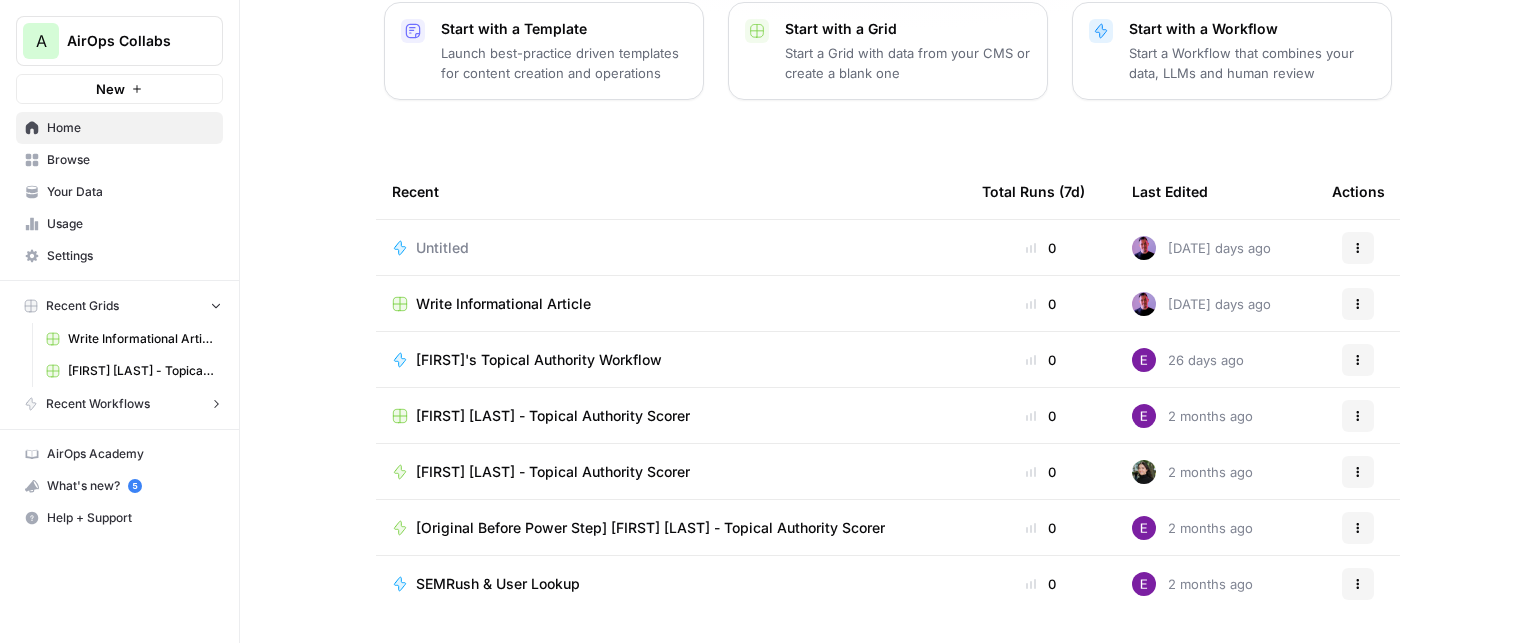 click on "Recent Workflows" at bounding box center (98, 404) 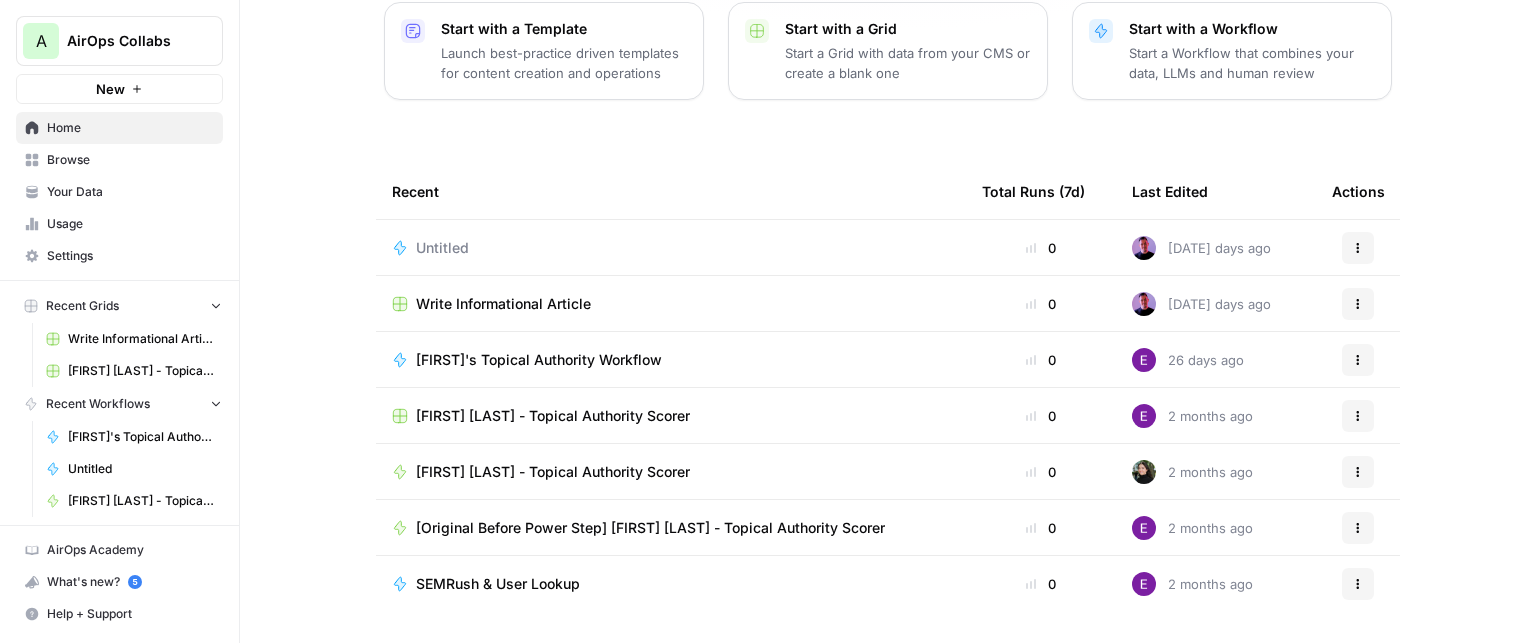 click on "New" at bounding box center [119, 89] 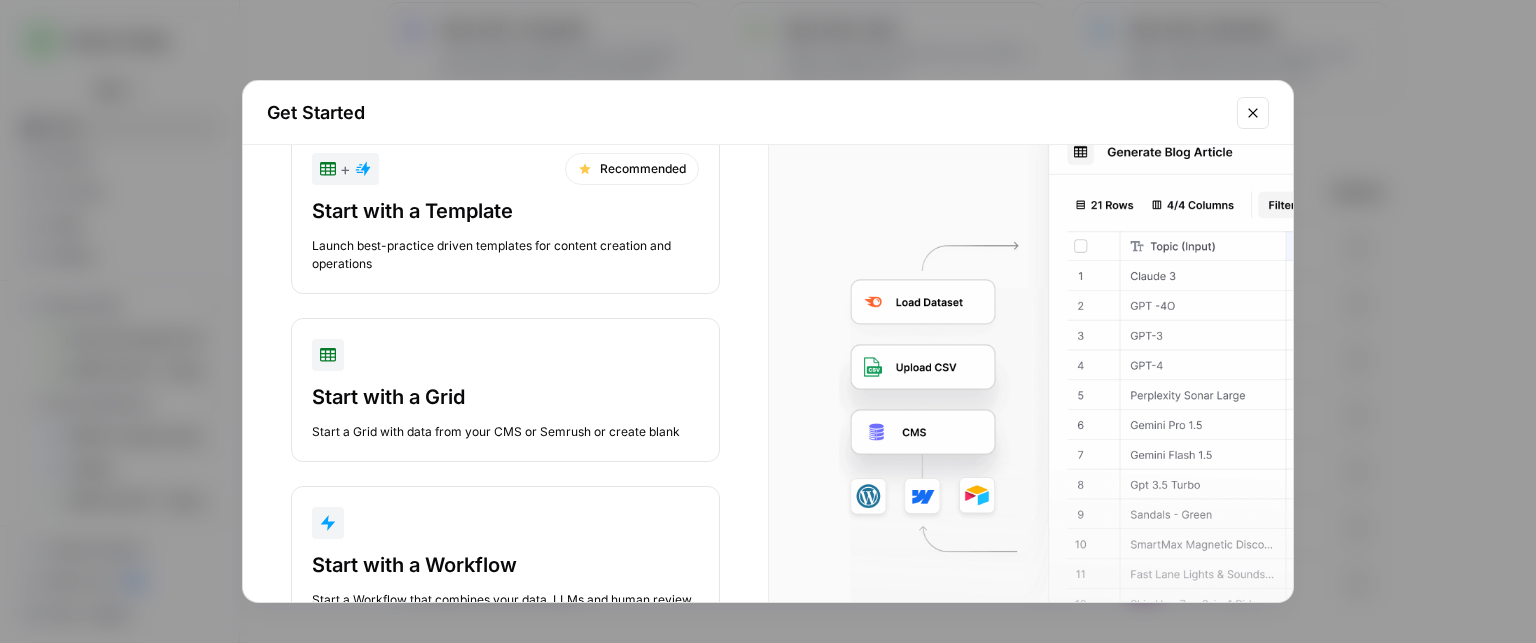 scroll, scrollTop: 0, scrollLeft: 0, axis: both 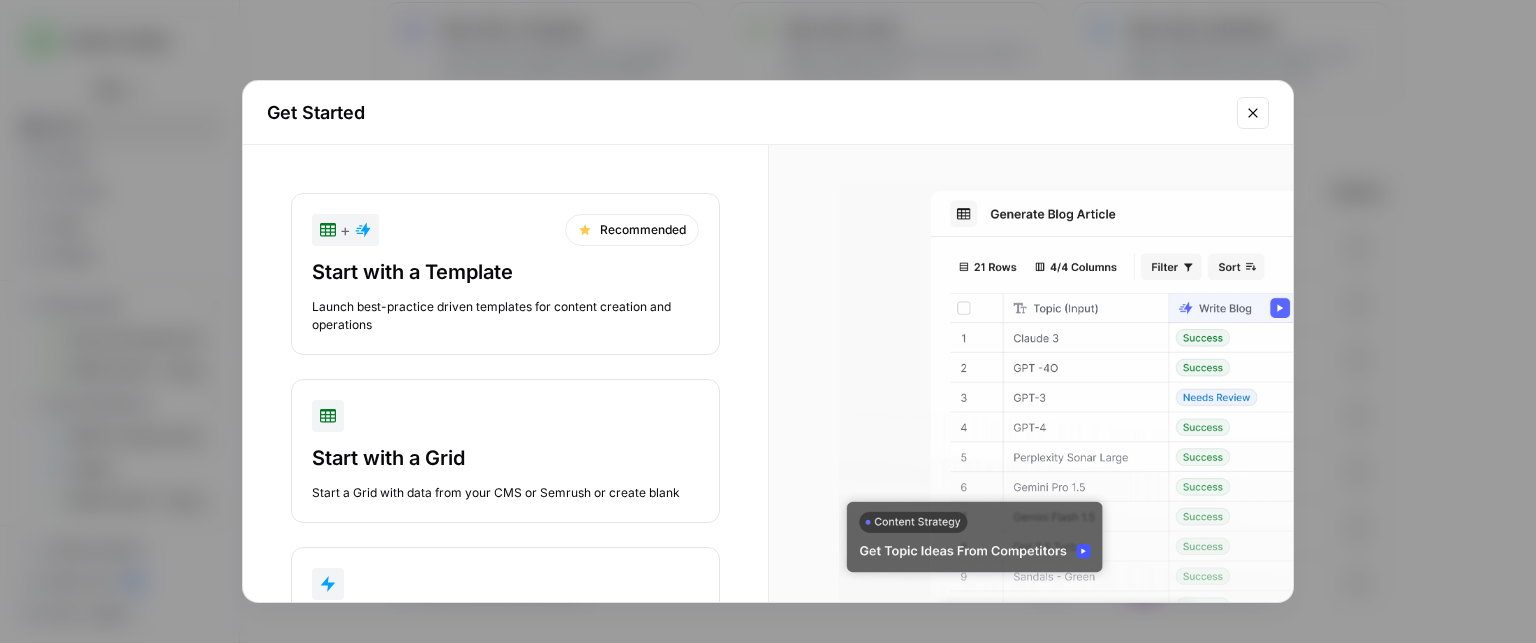 click on "Start with a Template Launch best-practice driven templates for content creation and operations" at bounding box center (505, 296) 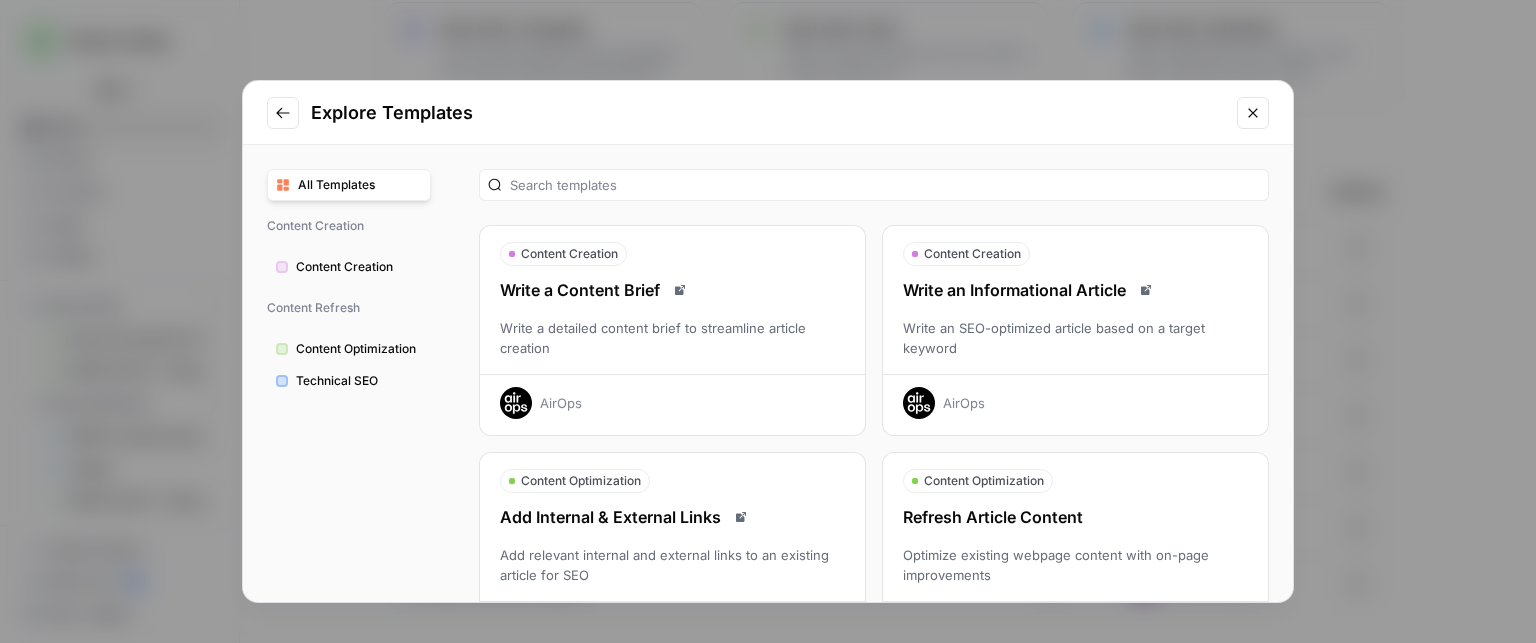 click on "Content Optimization" at bounding box center [359, 349] 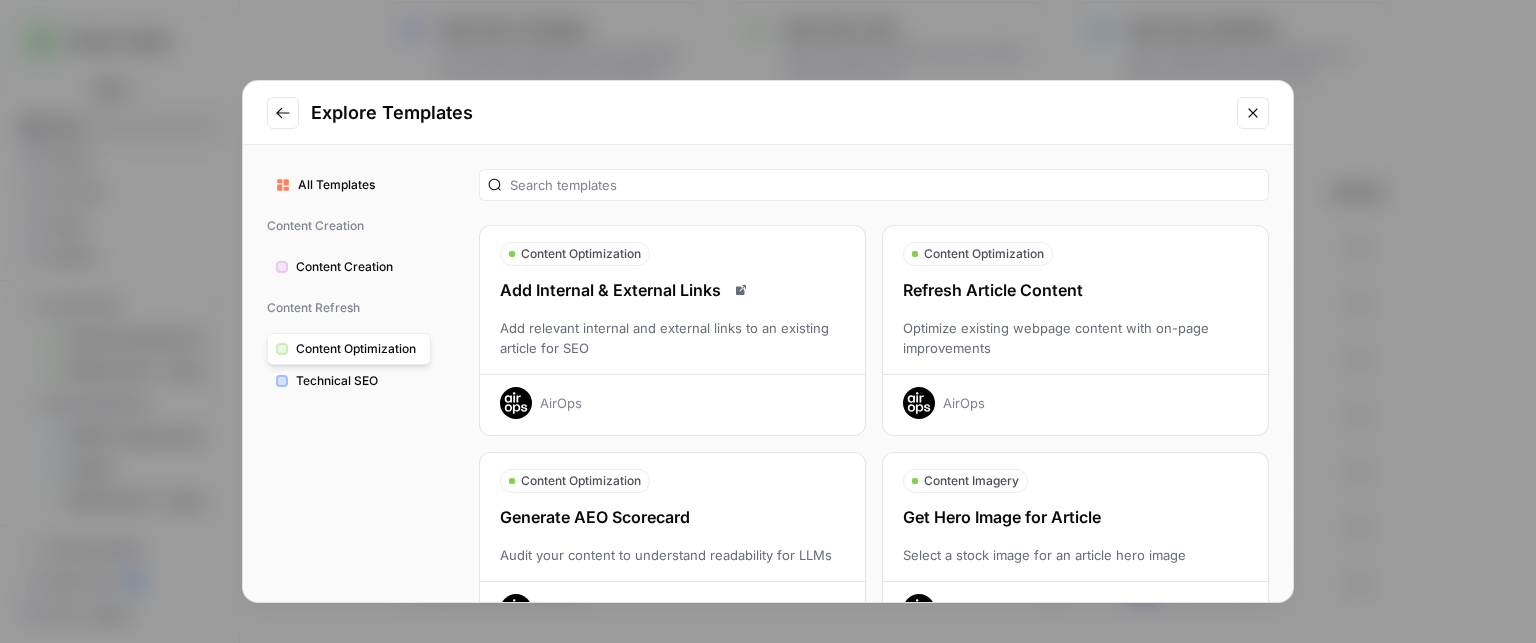 click on "Technical SEO" at bounding box center (359, 381) 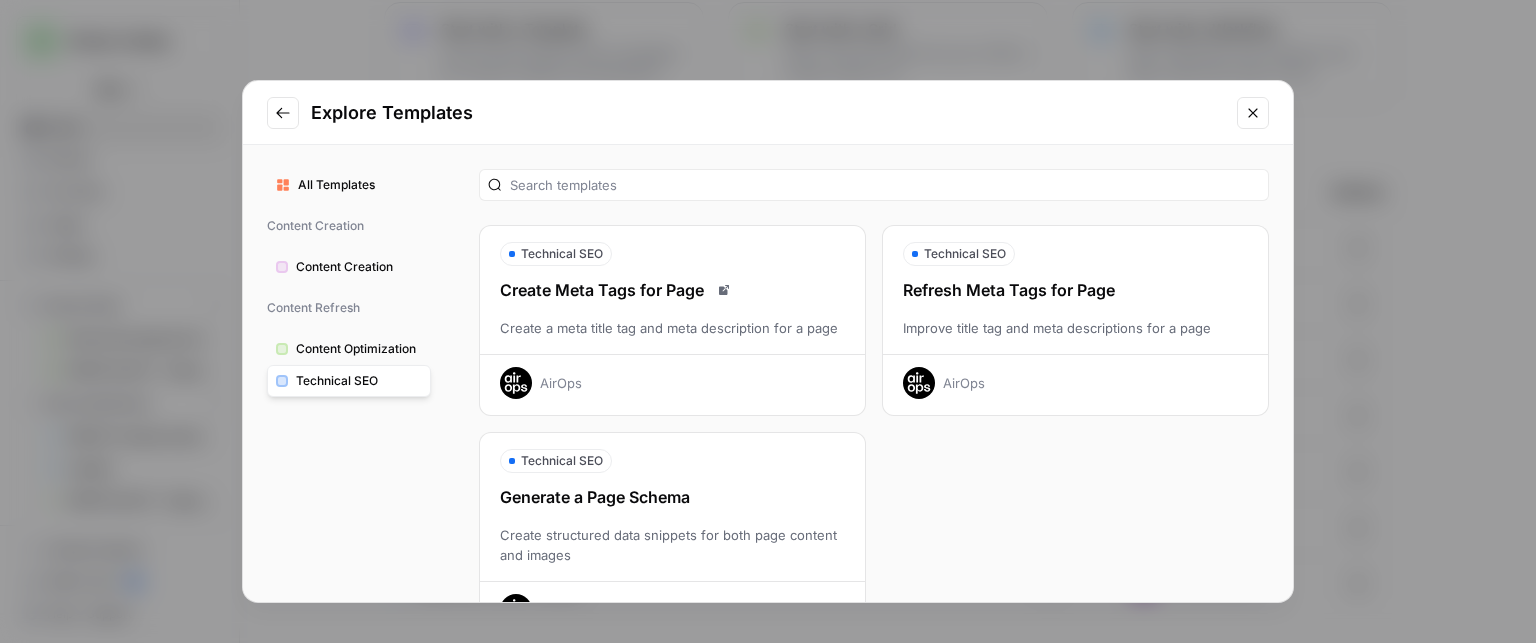 click on "Content Creation" at bounding box center (359, 267) 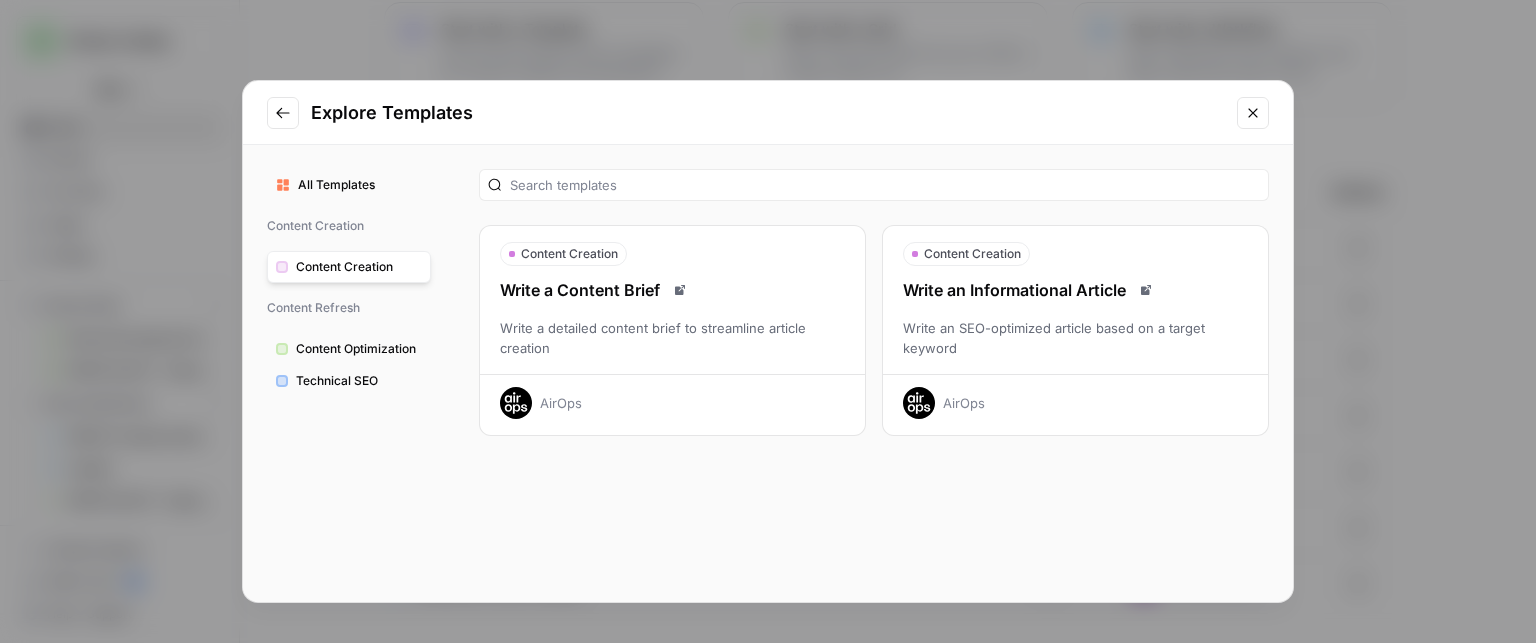 click on "All Templates" at bounding box center [360, 185] 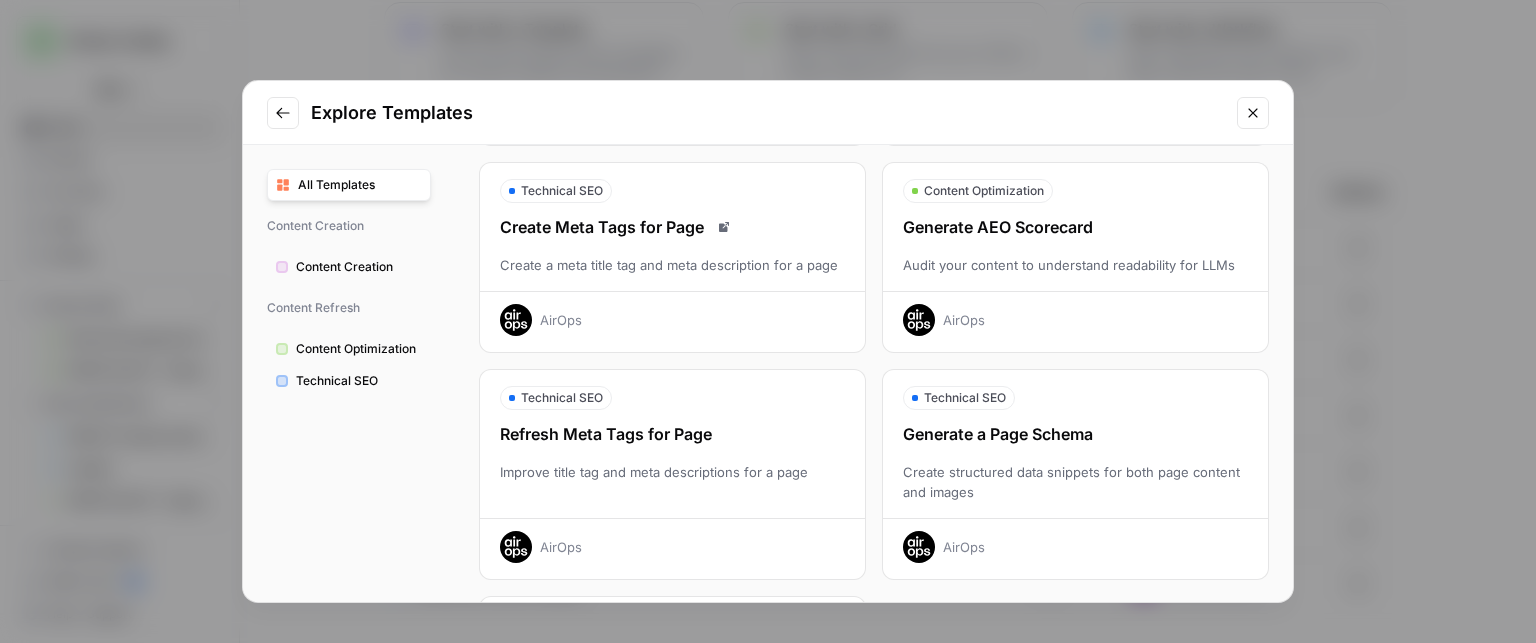 scroll, scrollTop: 700, scrollLeft: 0, axis: vertical 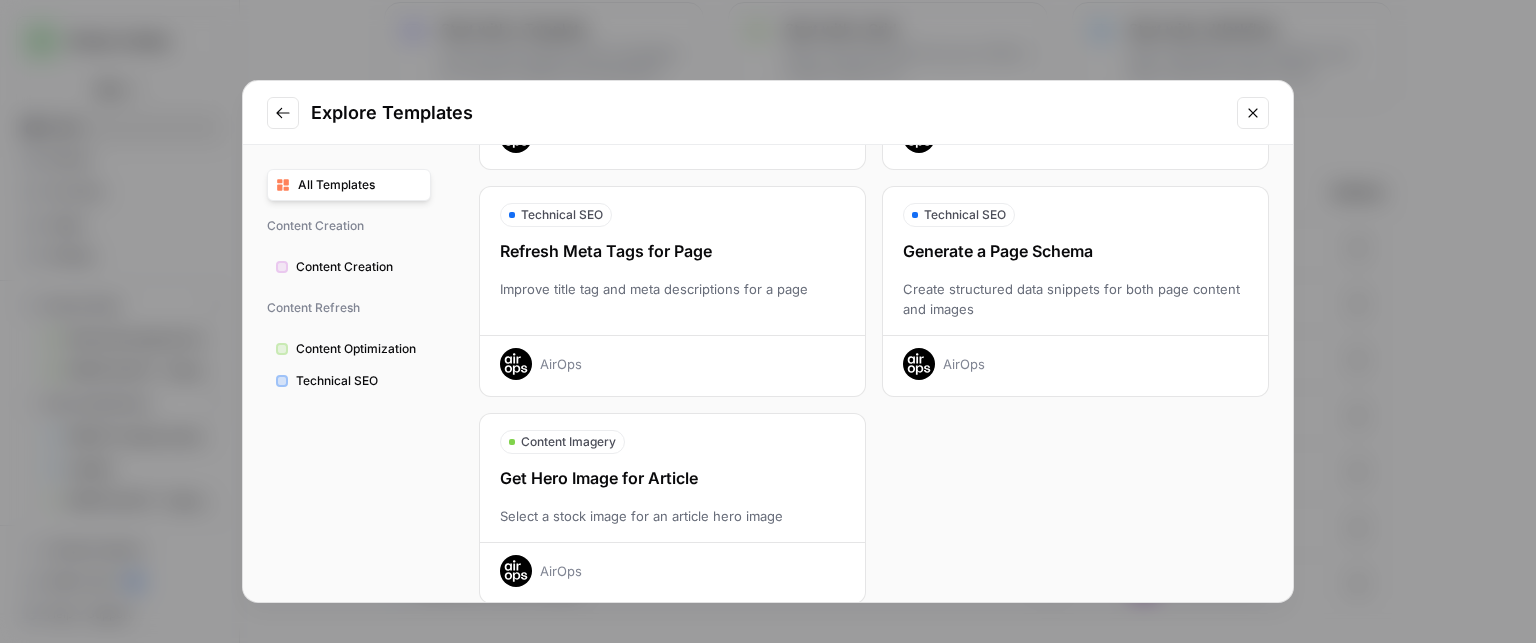 type 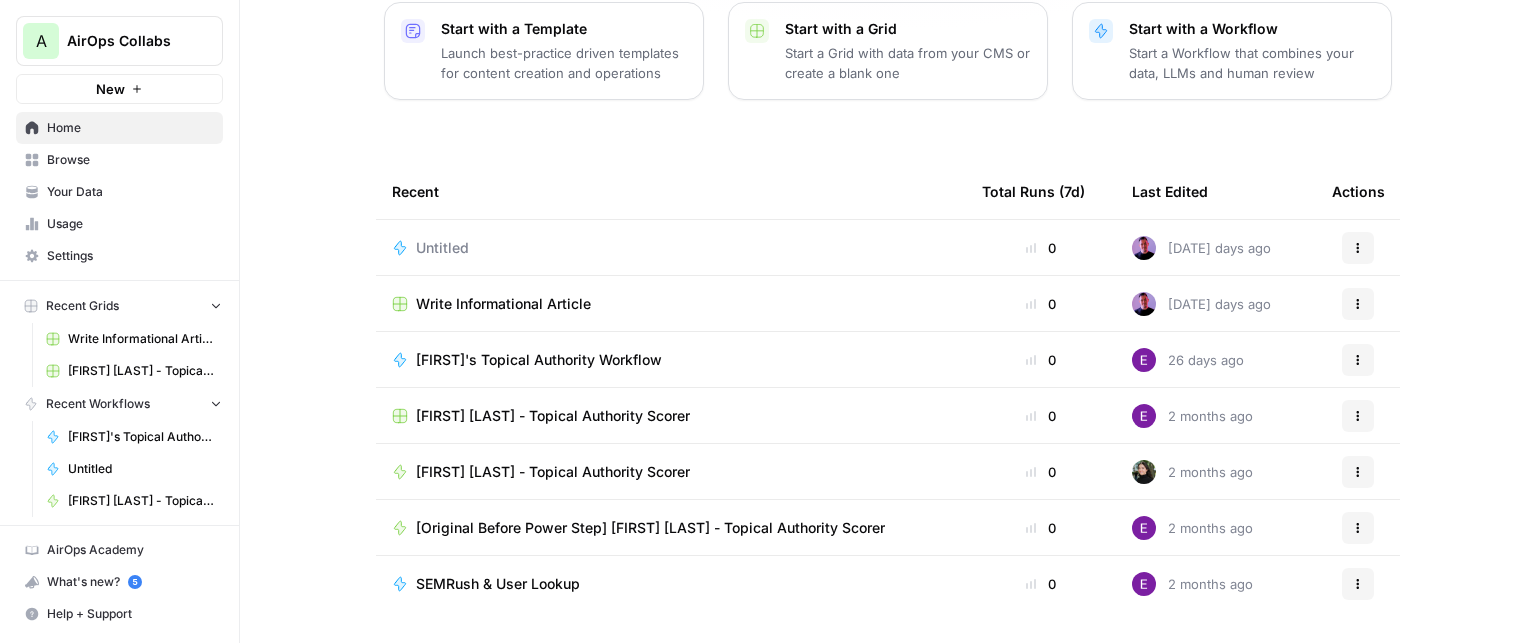 click on "[FIRST] [LAST] - Topical Authority Scorer" at bounding box center [141, 501] 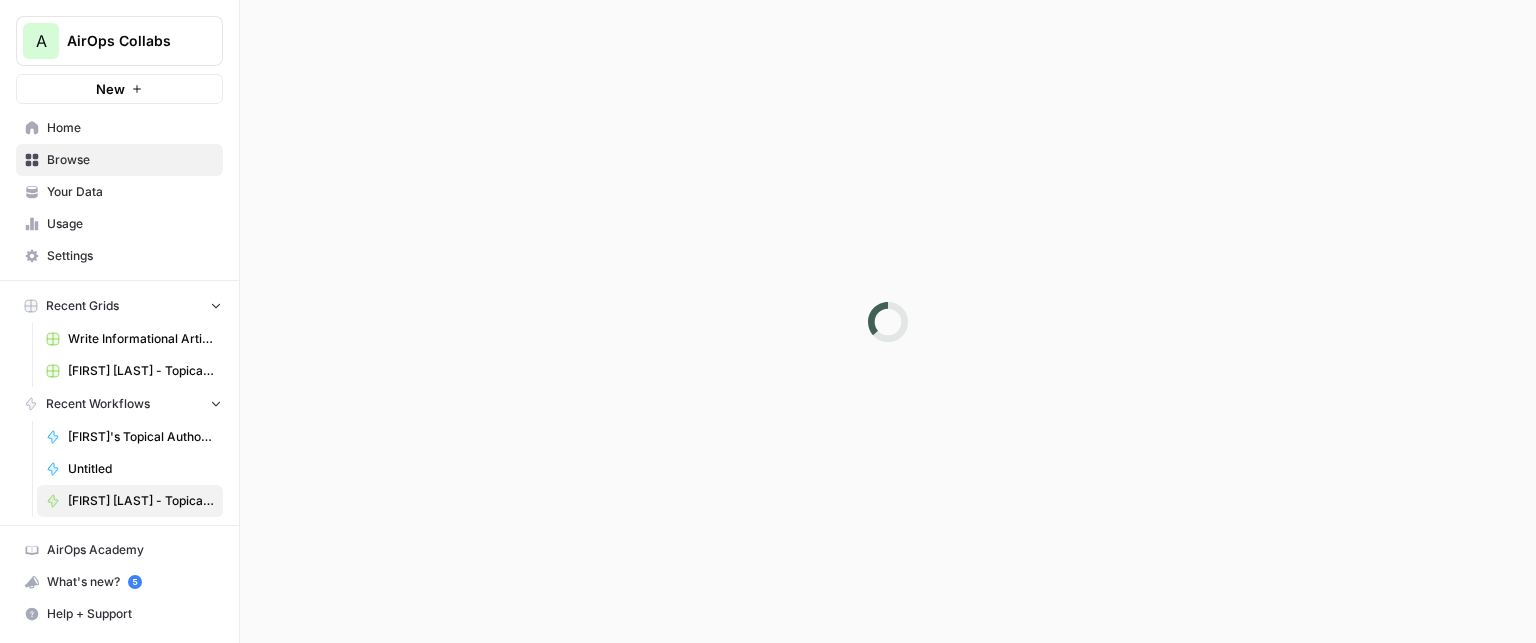 scroll, scrollTop: 0, scrollLeft: 0, axis: both 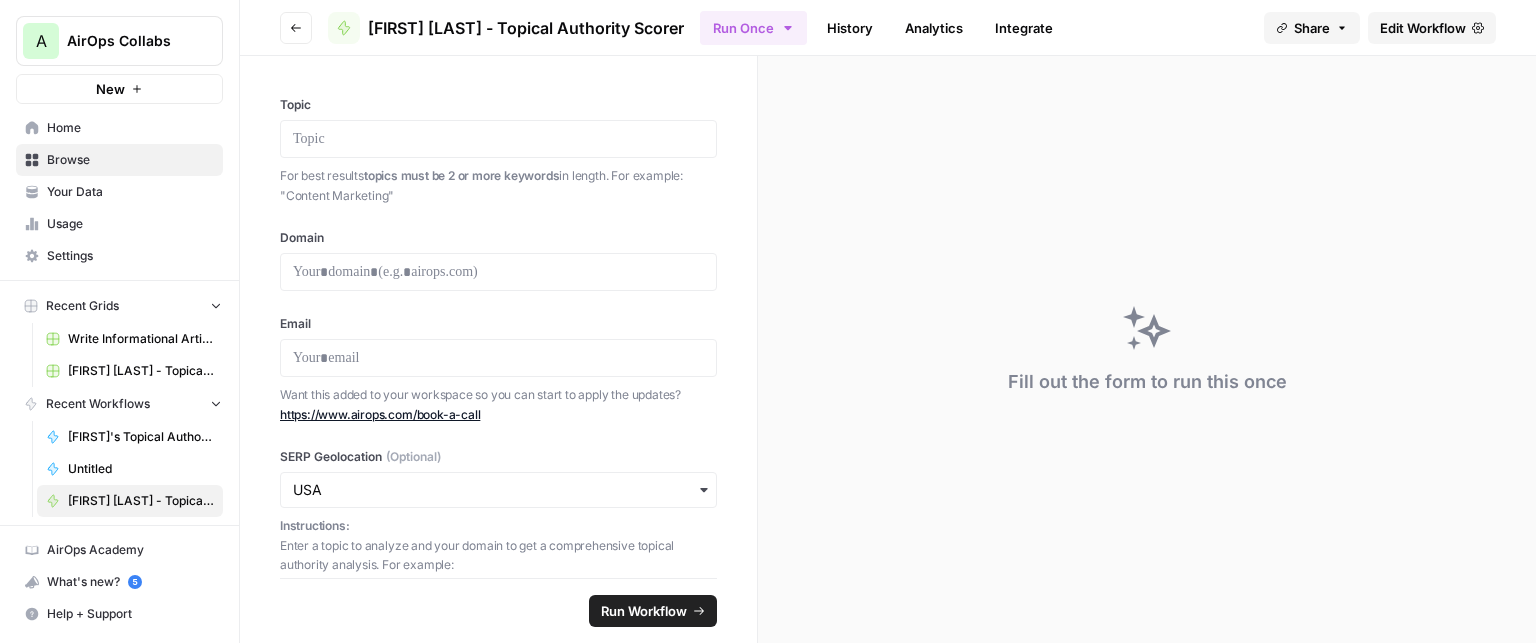click on "Fill out the form to run this once" at bounding box center (1147, 349) 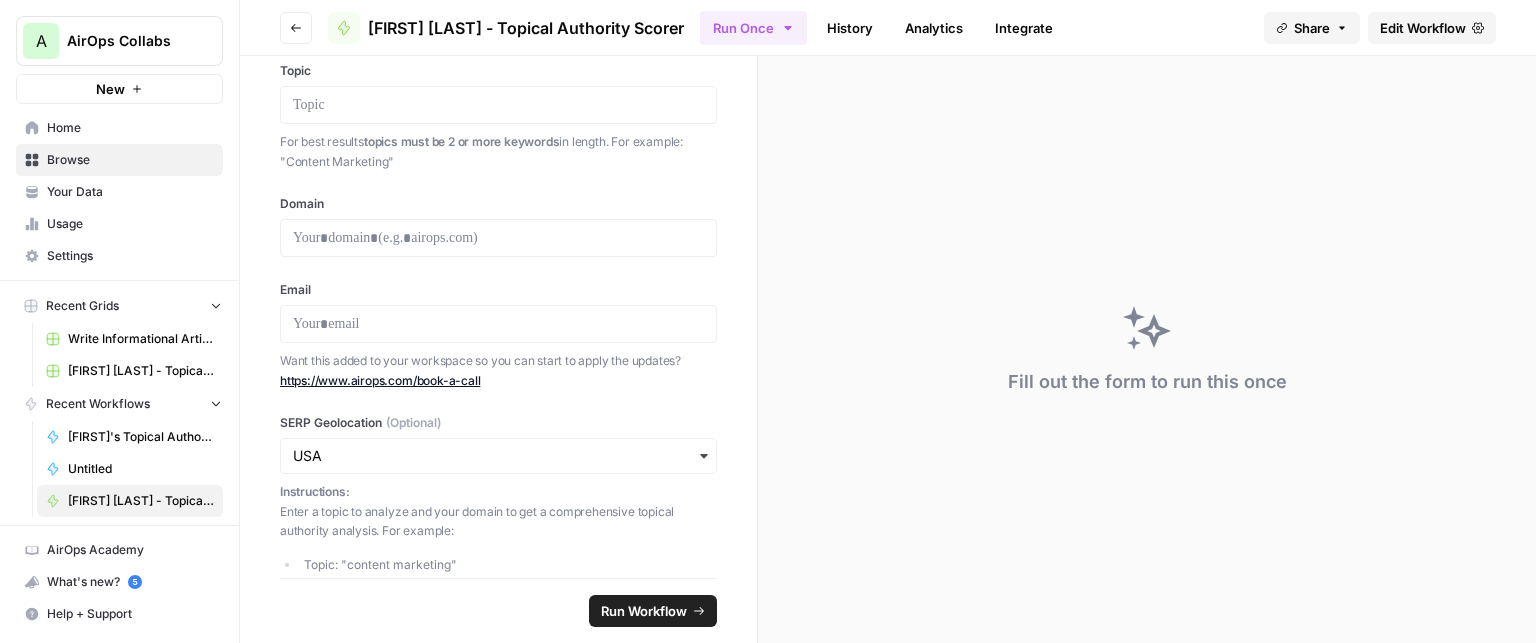 scroll, scrollTop: 0, scrollLeft: 0, axis: both 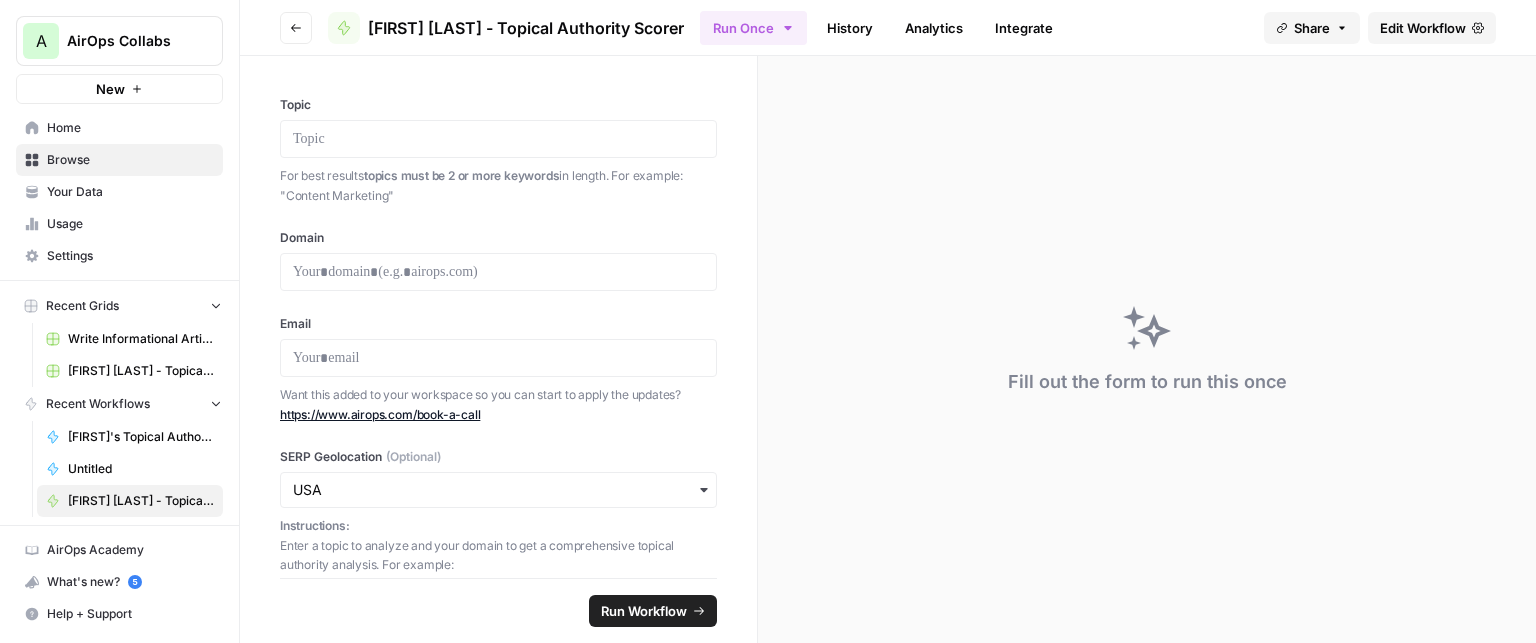 click on "Recent Workflows" at bounding box center (98, 404) 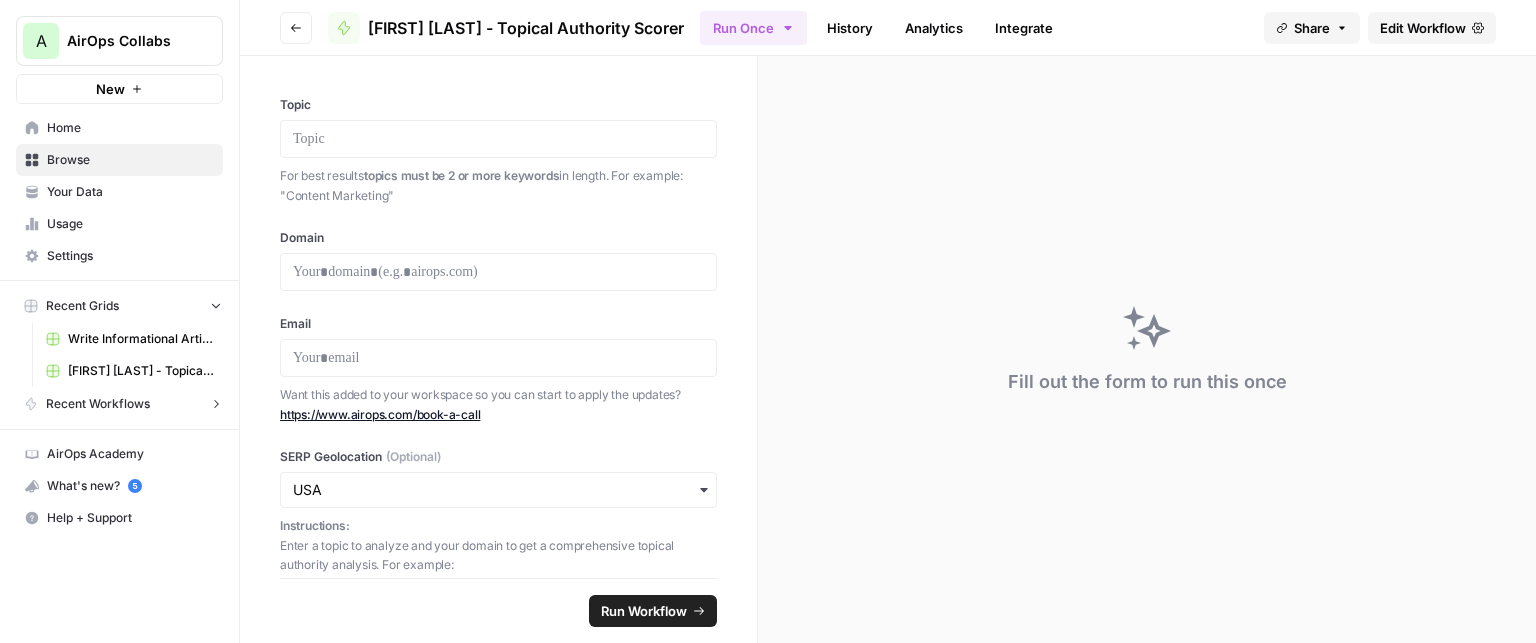 click on "Recent Workflows" at bounding box center [98, 404] 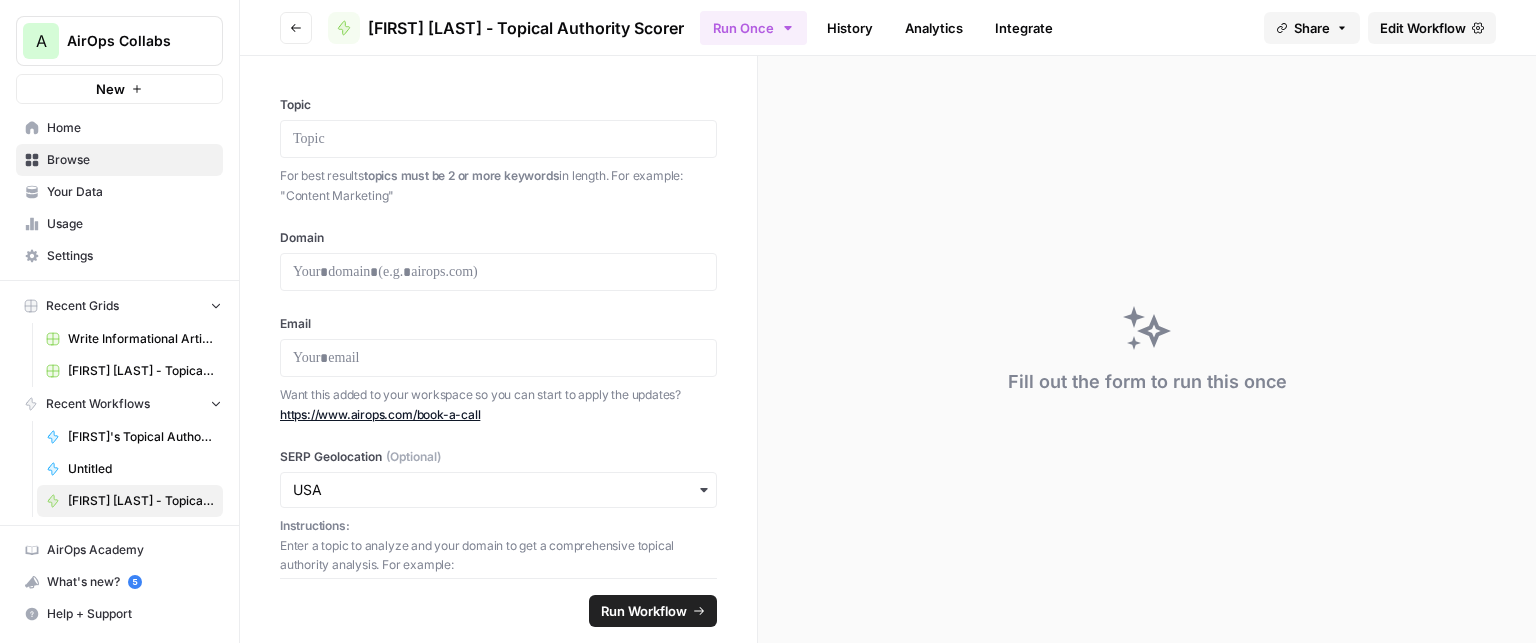 click on "Browse" at bounding box center (130, 160) 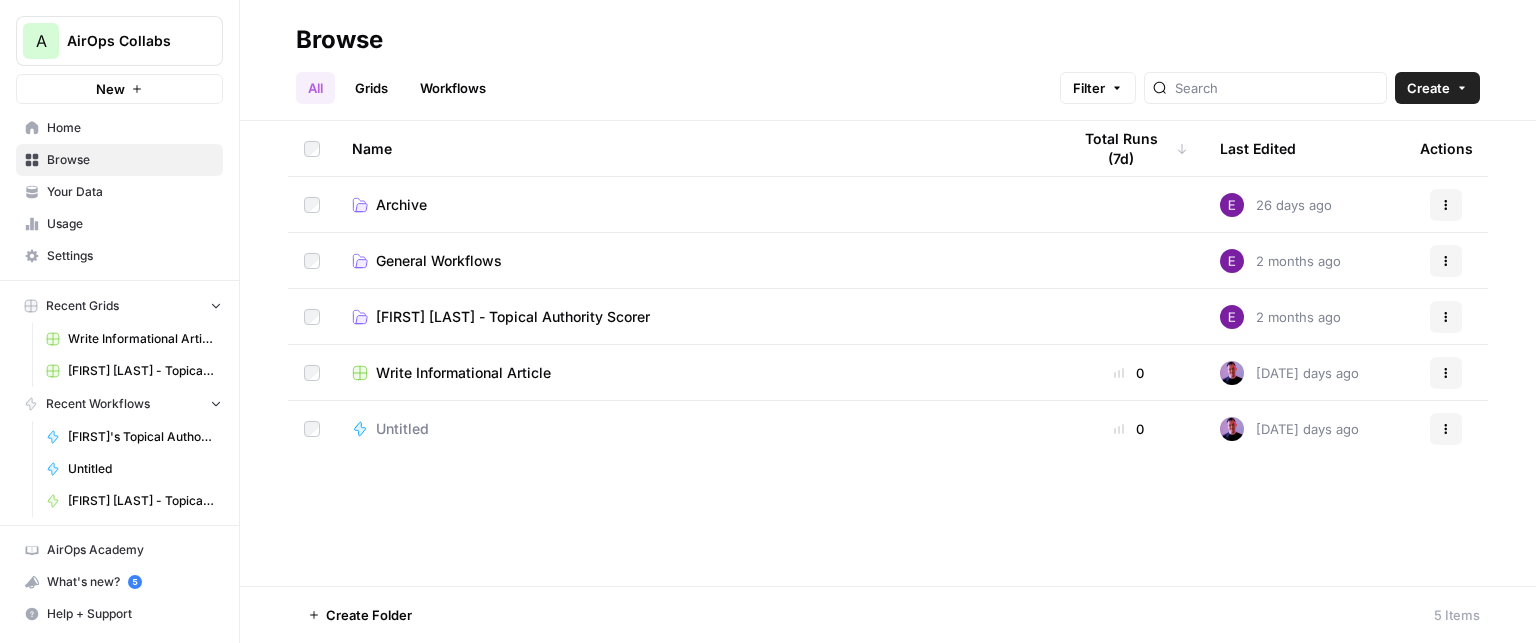 click on "Workflows" at bounding box center (453, 88) 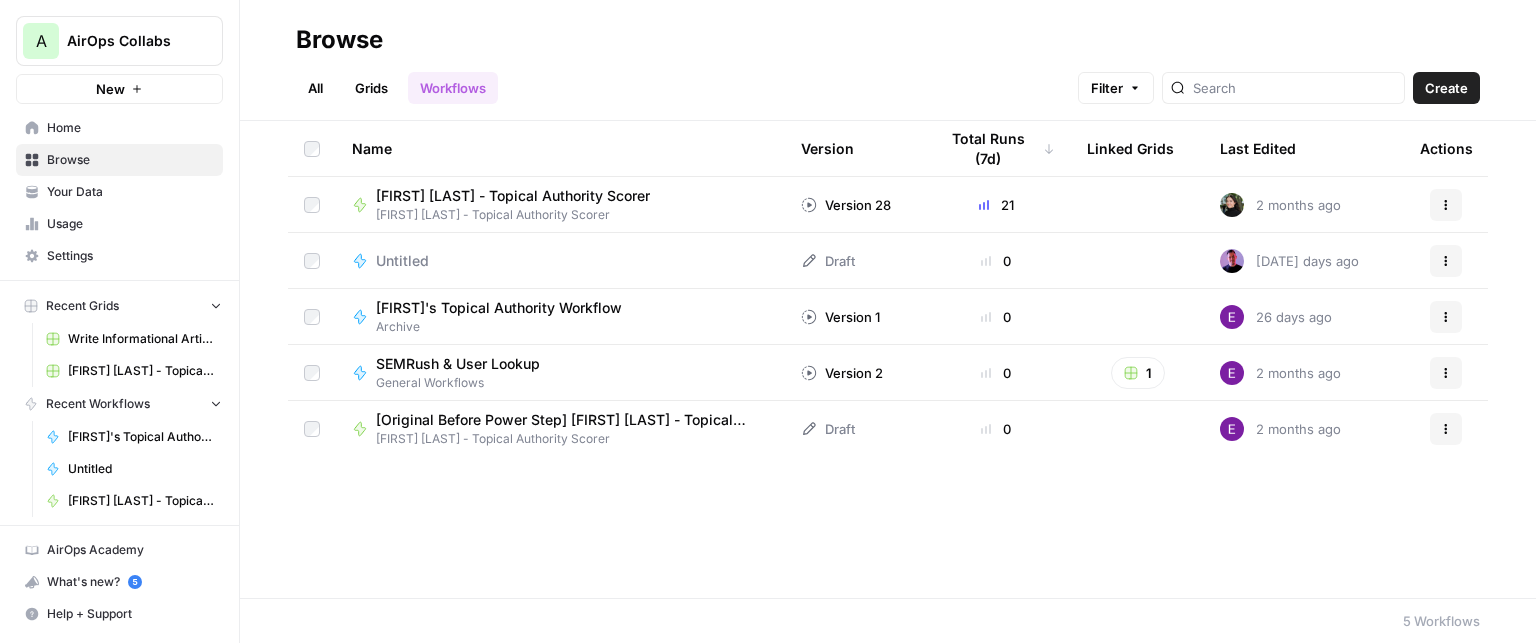 click on "[FIRST] [LAST] - Topical Authority Scorer" at bounding box center [513, 196] 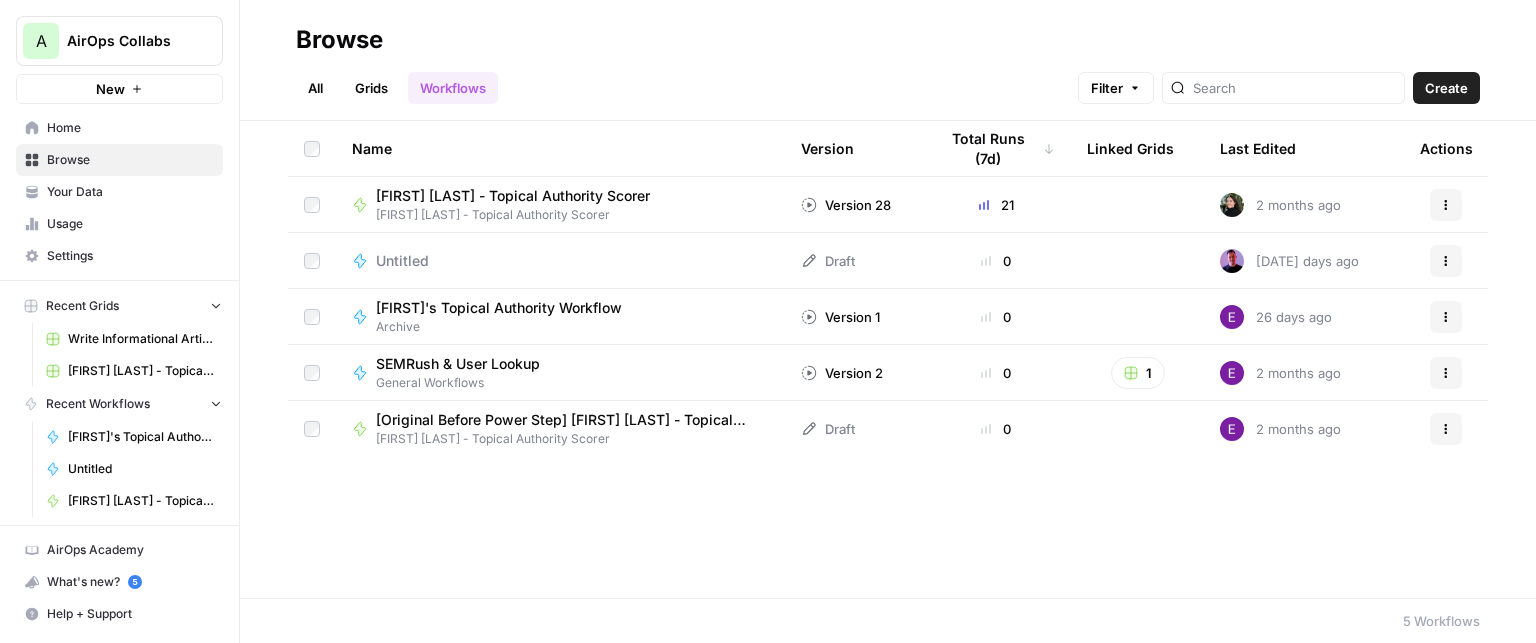 click on "[FIRST] [LAST] - Topical Authority Scorer" at bounding box center [513, 196] 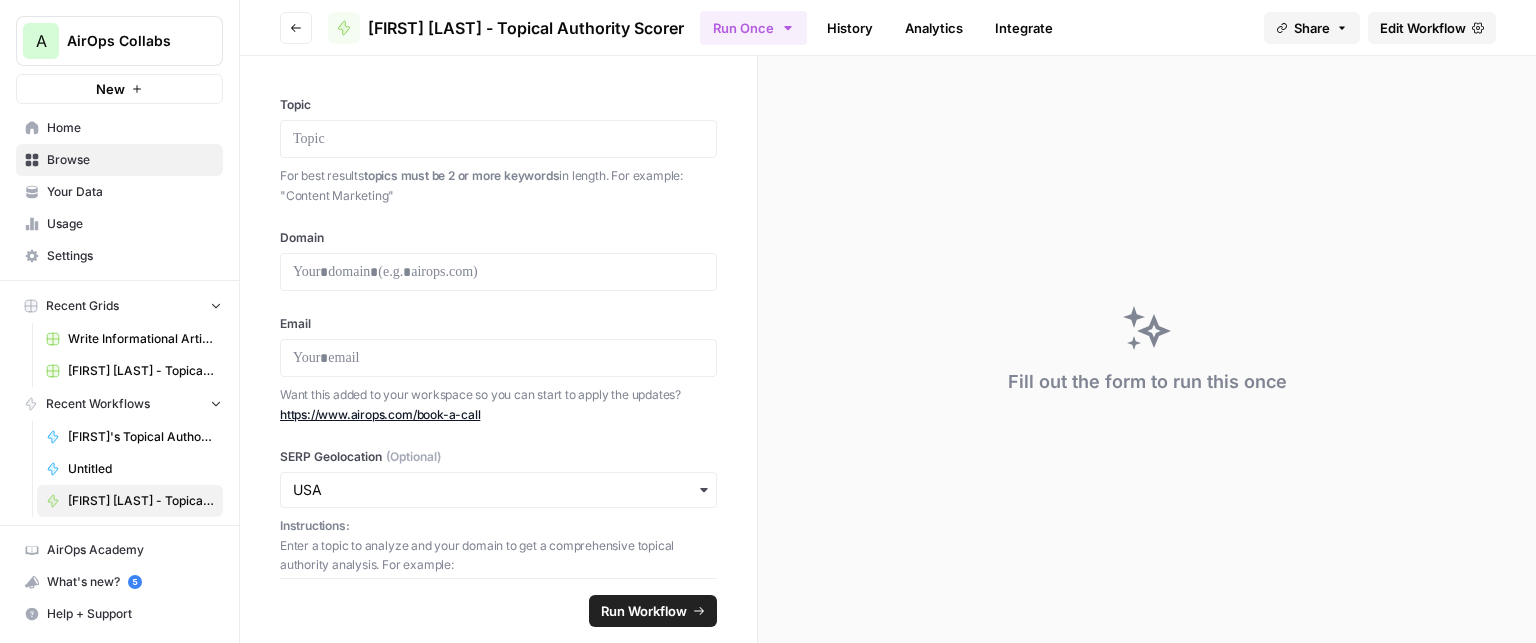 drag, startPoint x: 341, startPoint y: 393, endPoint x: 552, endPoint y: 399, distance: 211.0853 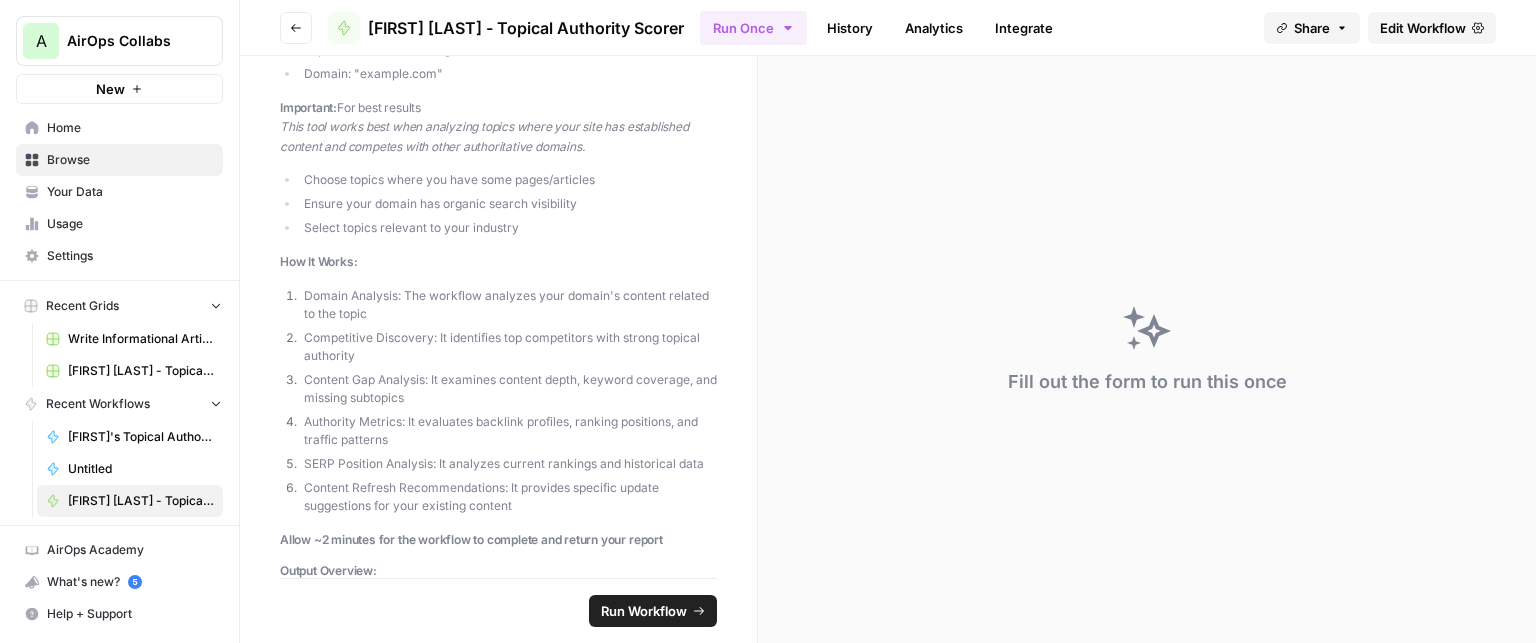 scroll, scrollTop: 700, scrollLeft: 0, axis: vertical 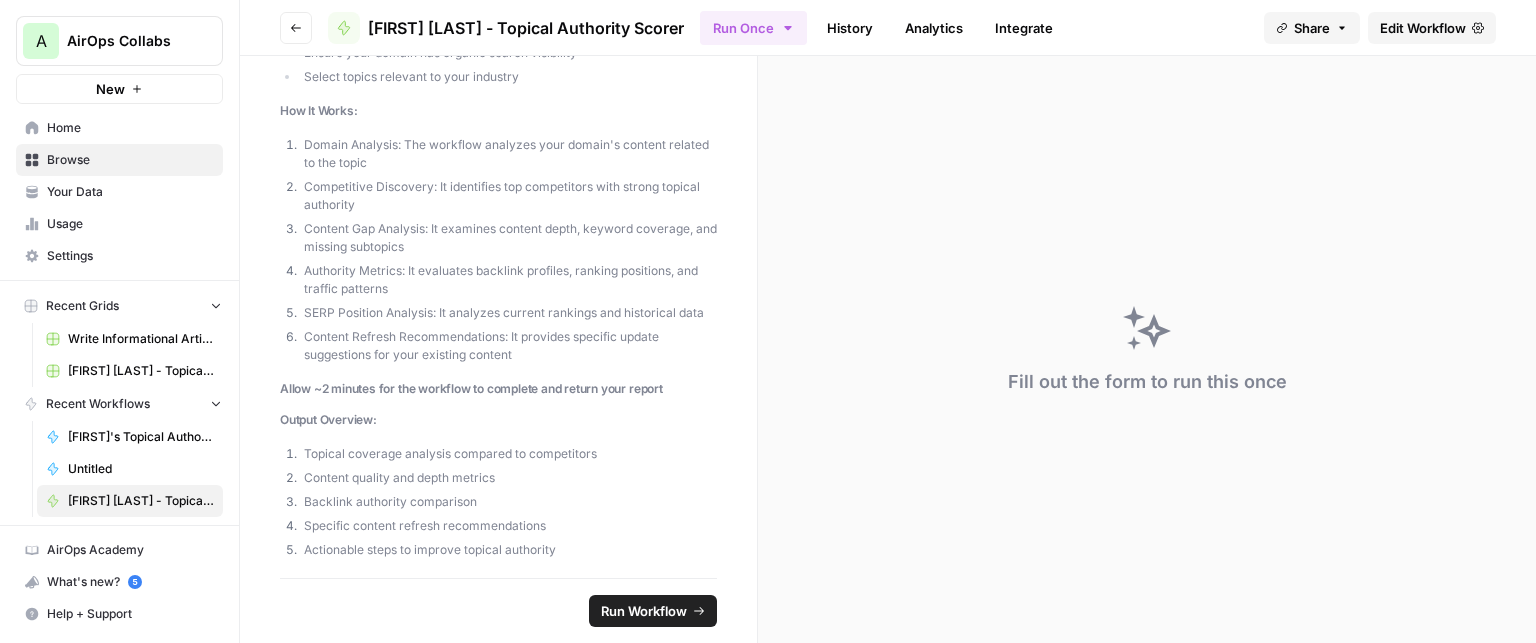 click on "Go back" at bounding box center [296, 28] 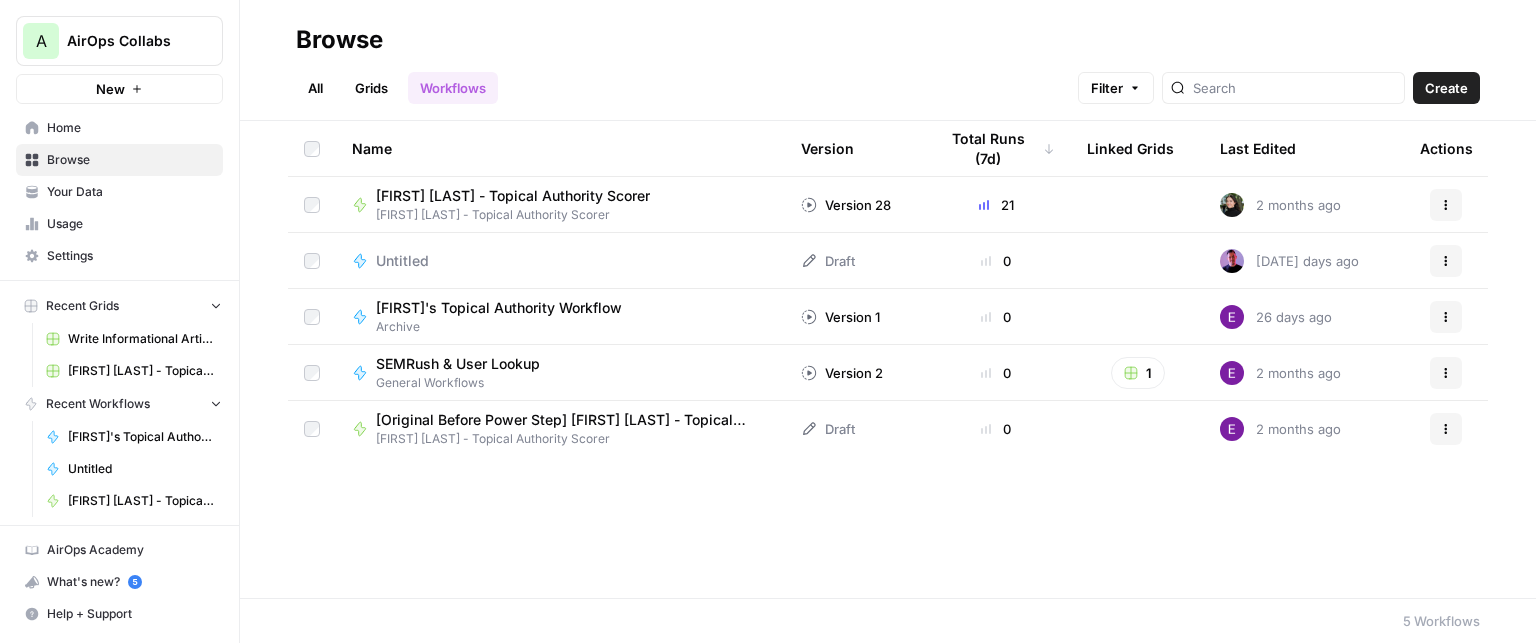 click on "A AirOps Collabs" at bounding box center (119, 41) 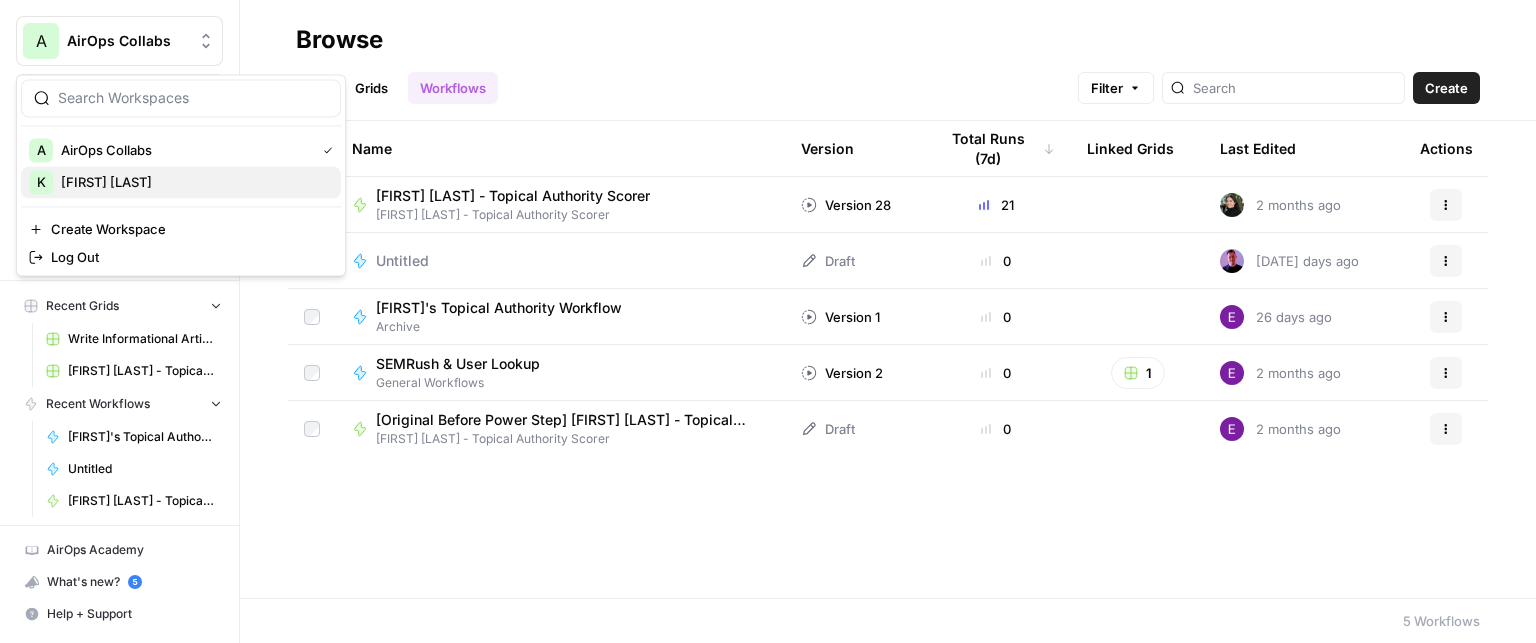click on "[FIRST] [LAST]" at bounding box center (193, 182) 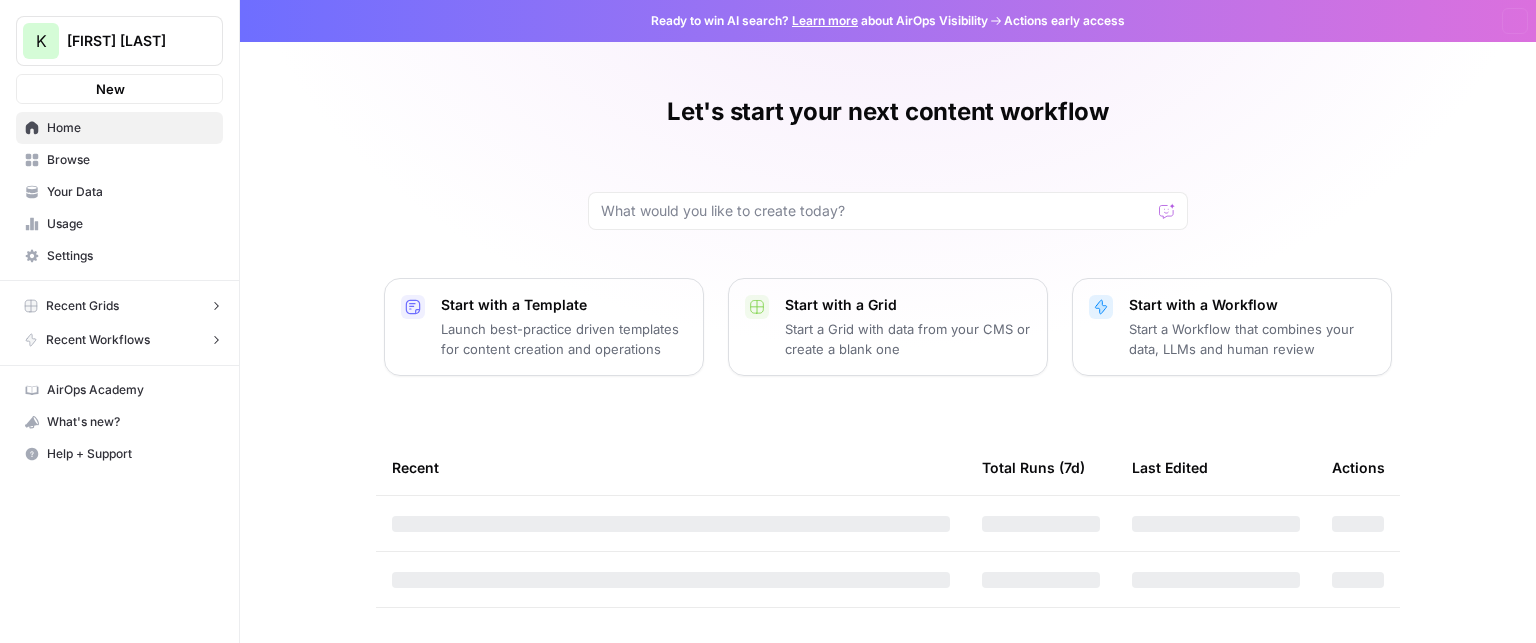 scroll, scrollTop: 0, scrollLeft: 0, axis: both 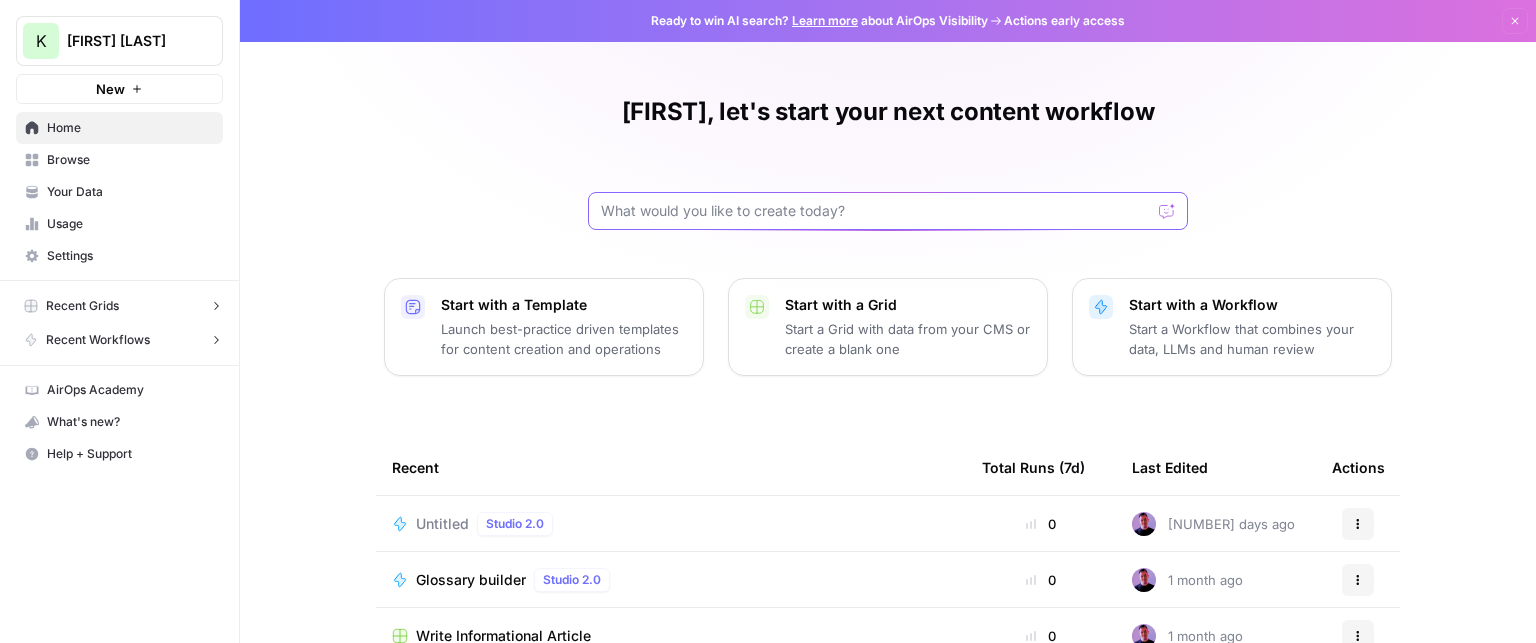 click at bounding box center [876, 211] 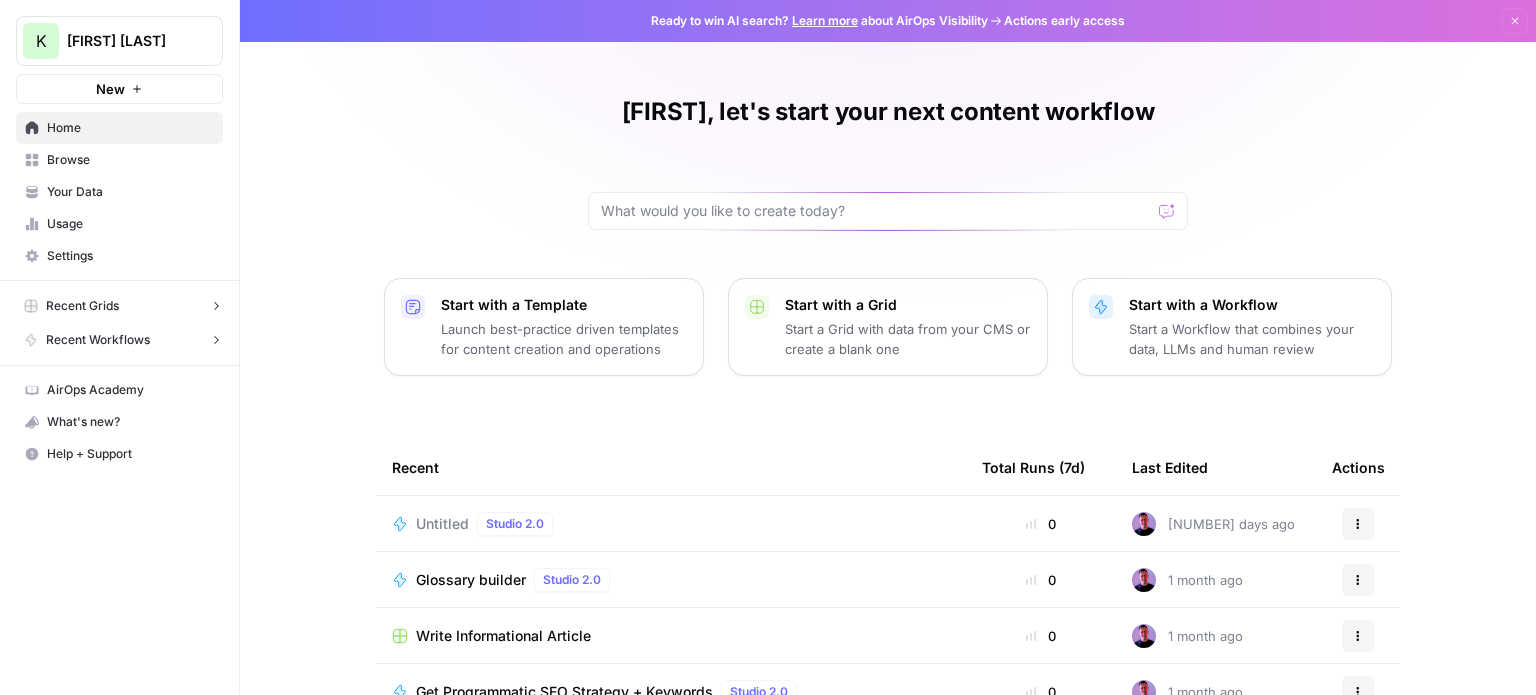 click on "Start a Workflow that combines your data, LLMs and human review" at bounding box center (1252, 339) 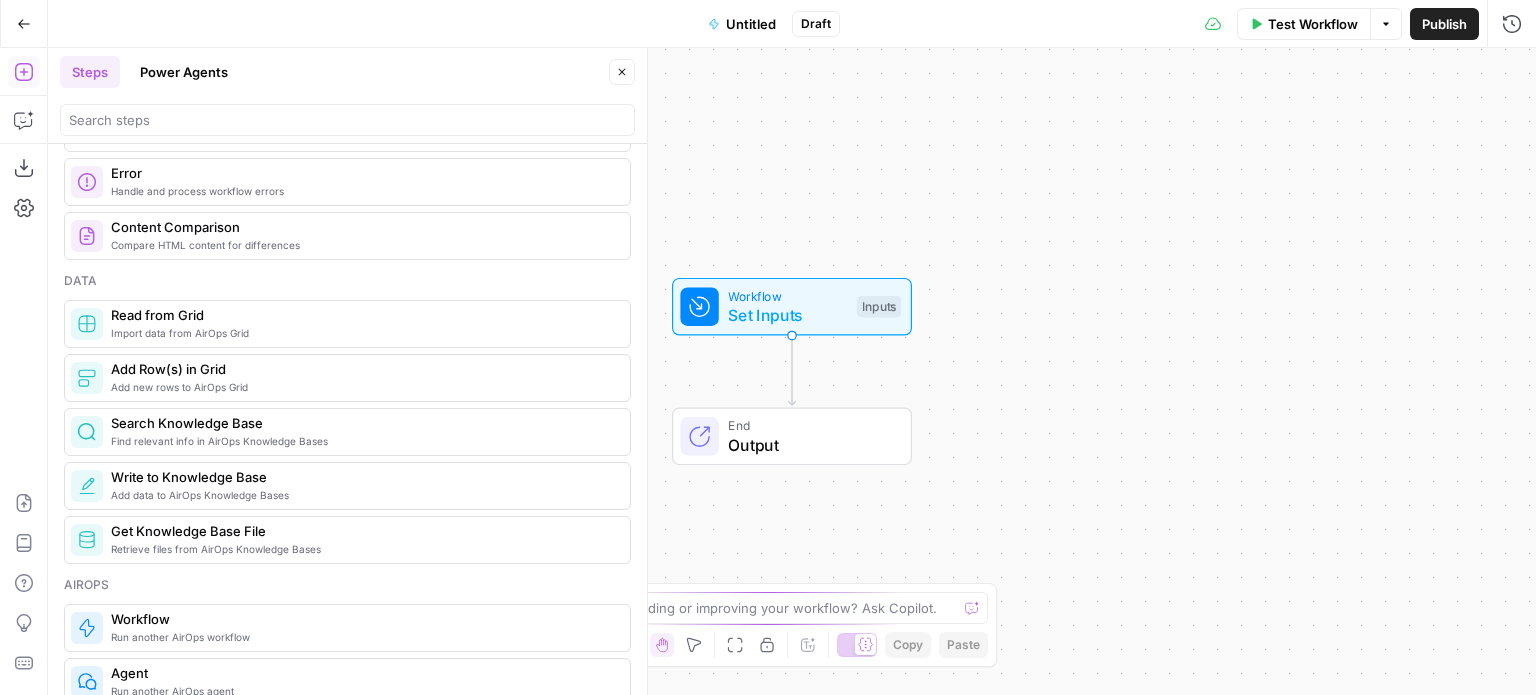 scroll, scrollTop: 900, scrollLeft: 0, axis: vertical 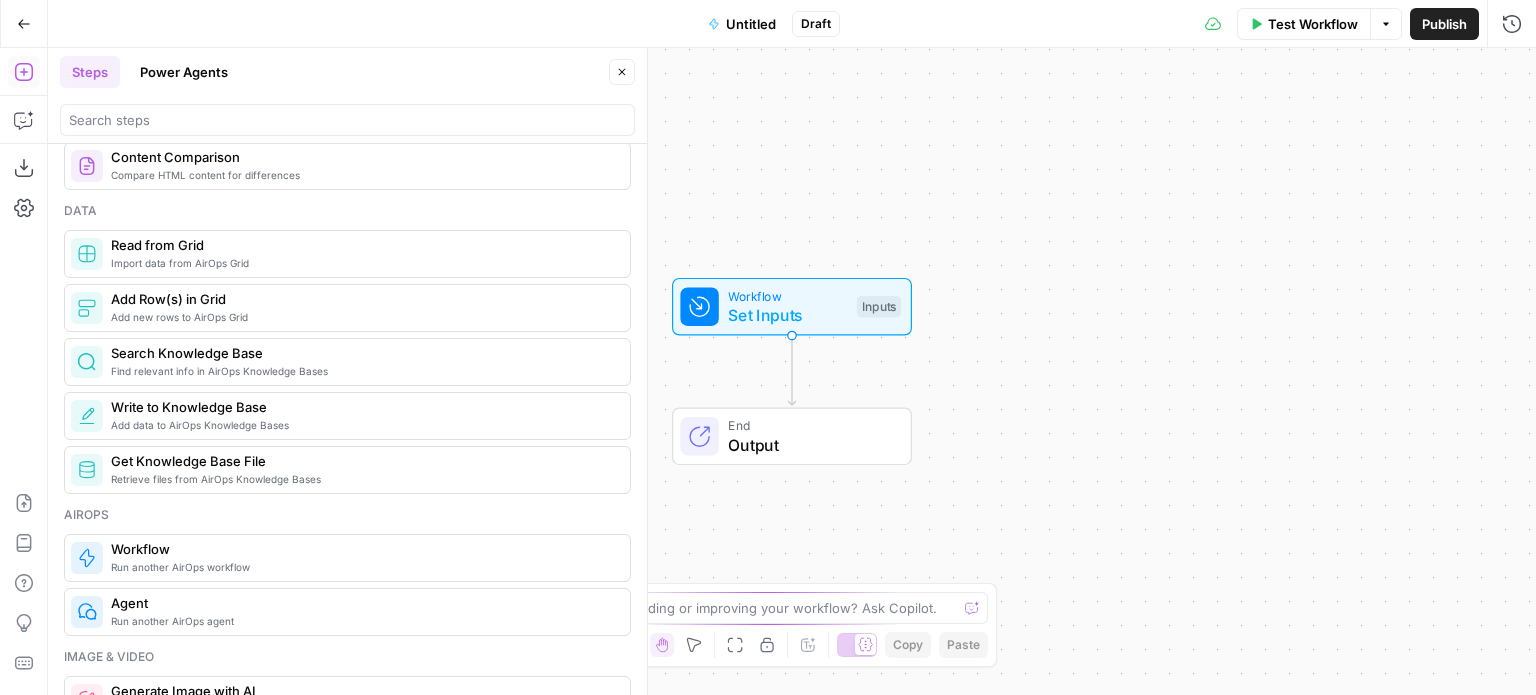 click on "Power Agents" at bounding box center (184, 72) 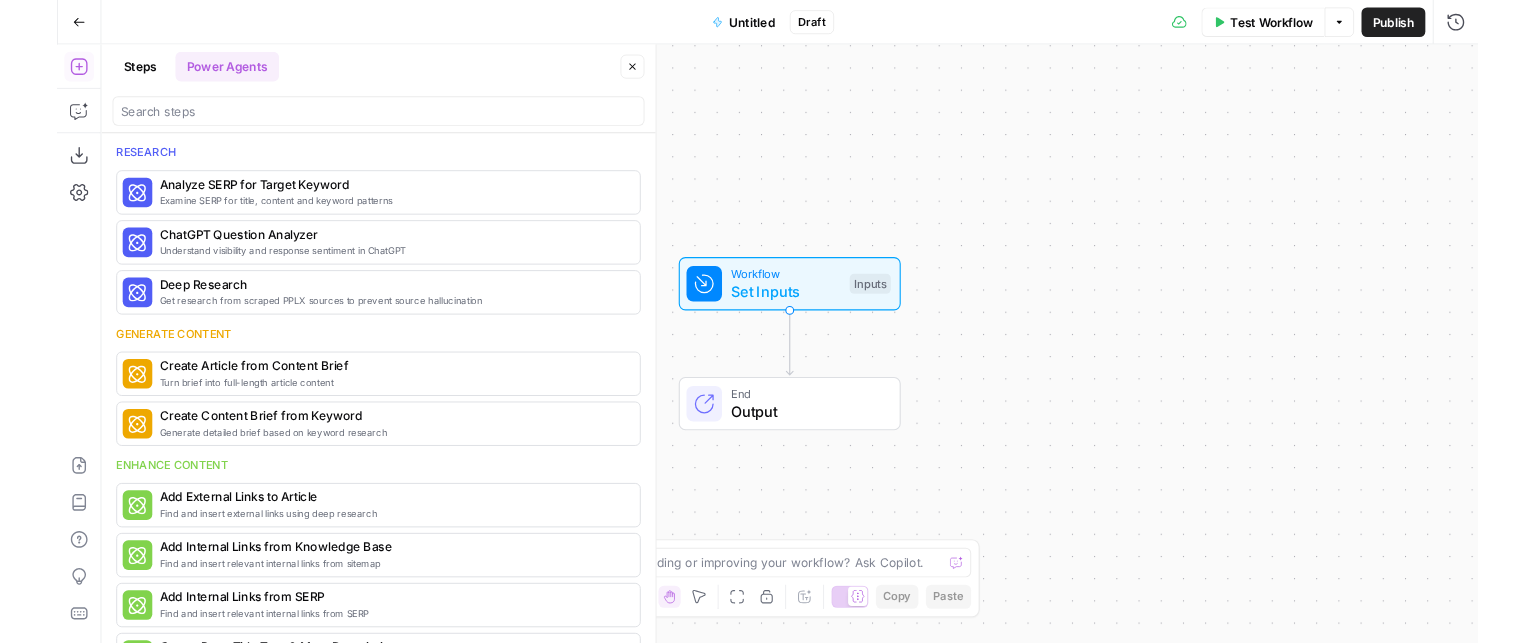 scroll, scrollTop: 700, scrollLeft: 0, axis: vertical 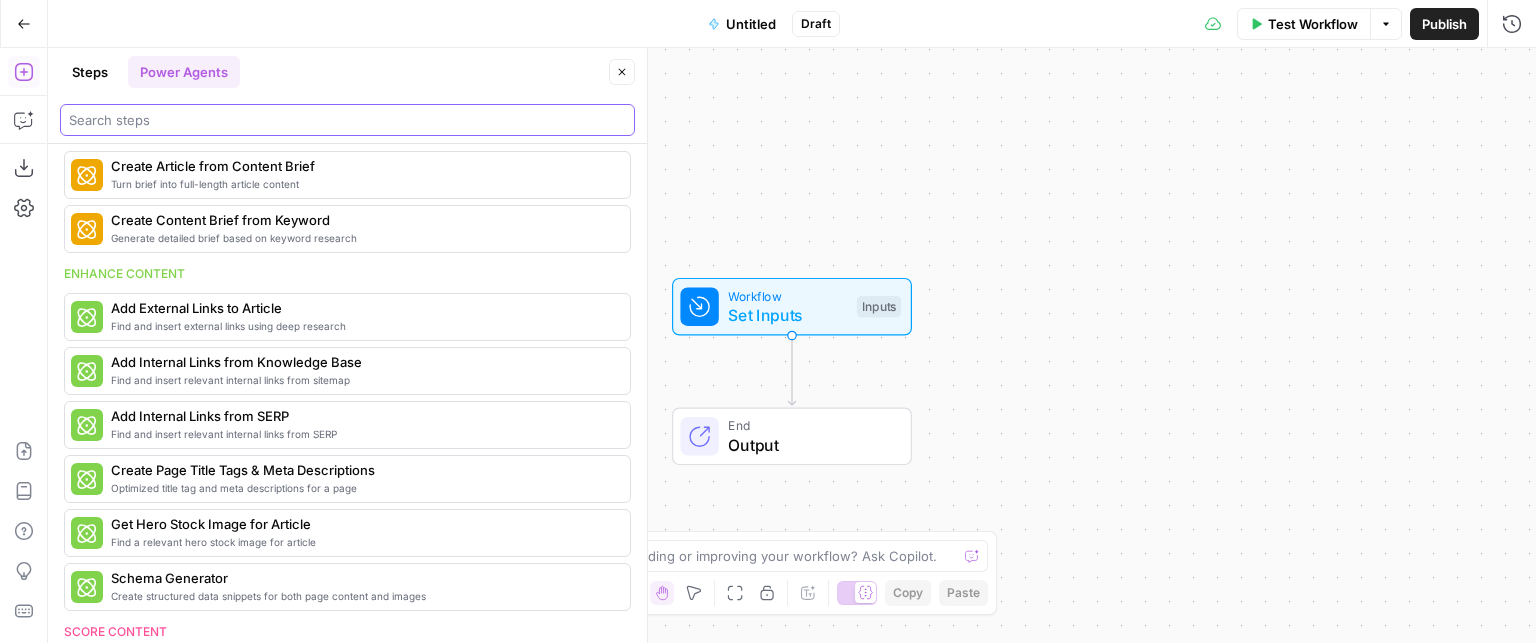 click at bounding box center (347, 120) 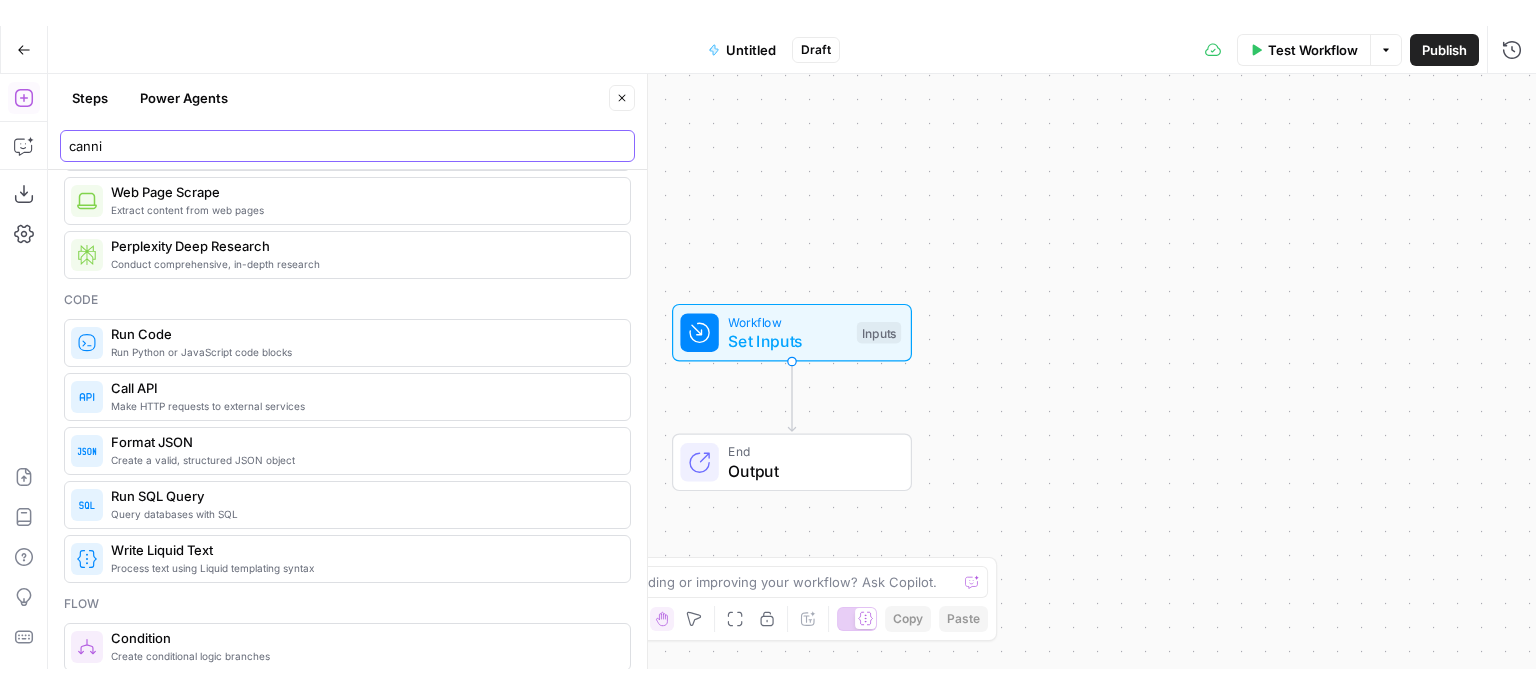 scroll, scrollTop: 0, scrollLeft: 0, axis: both 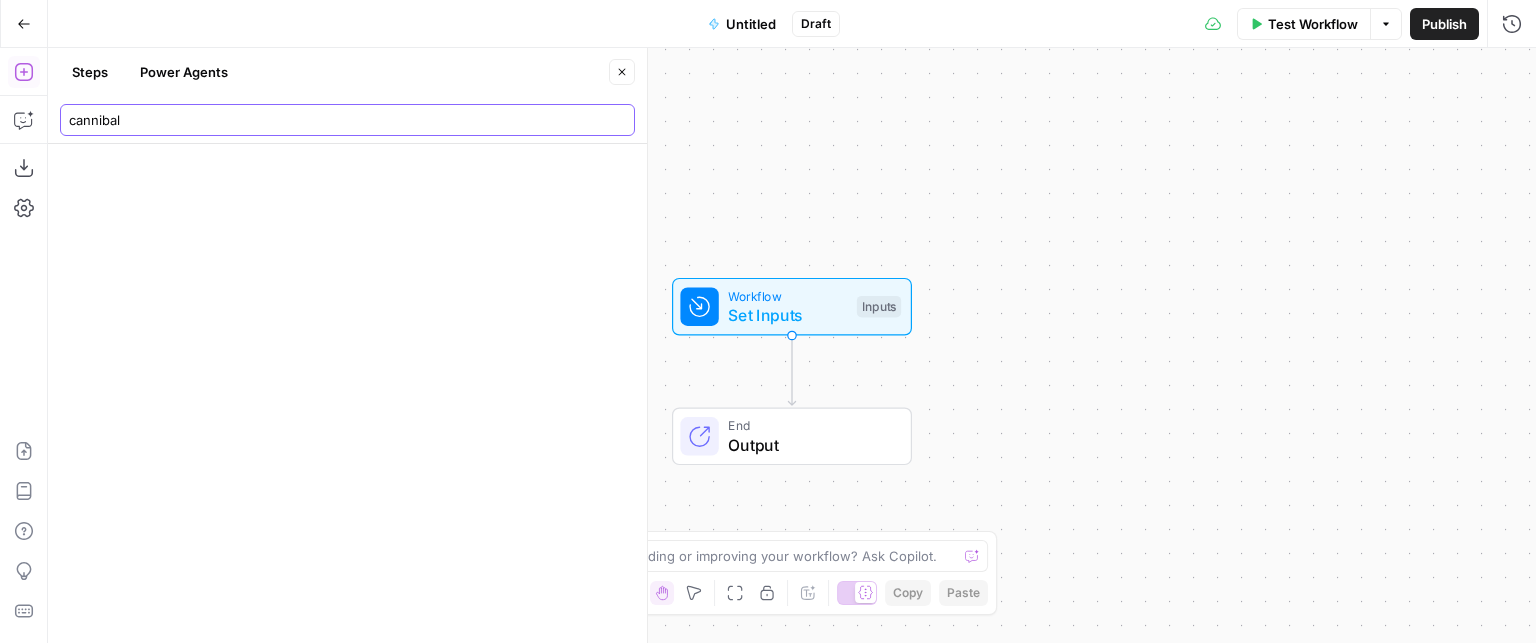 type on "cannibali" 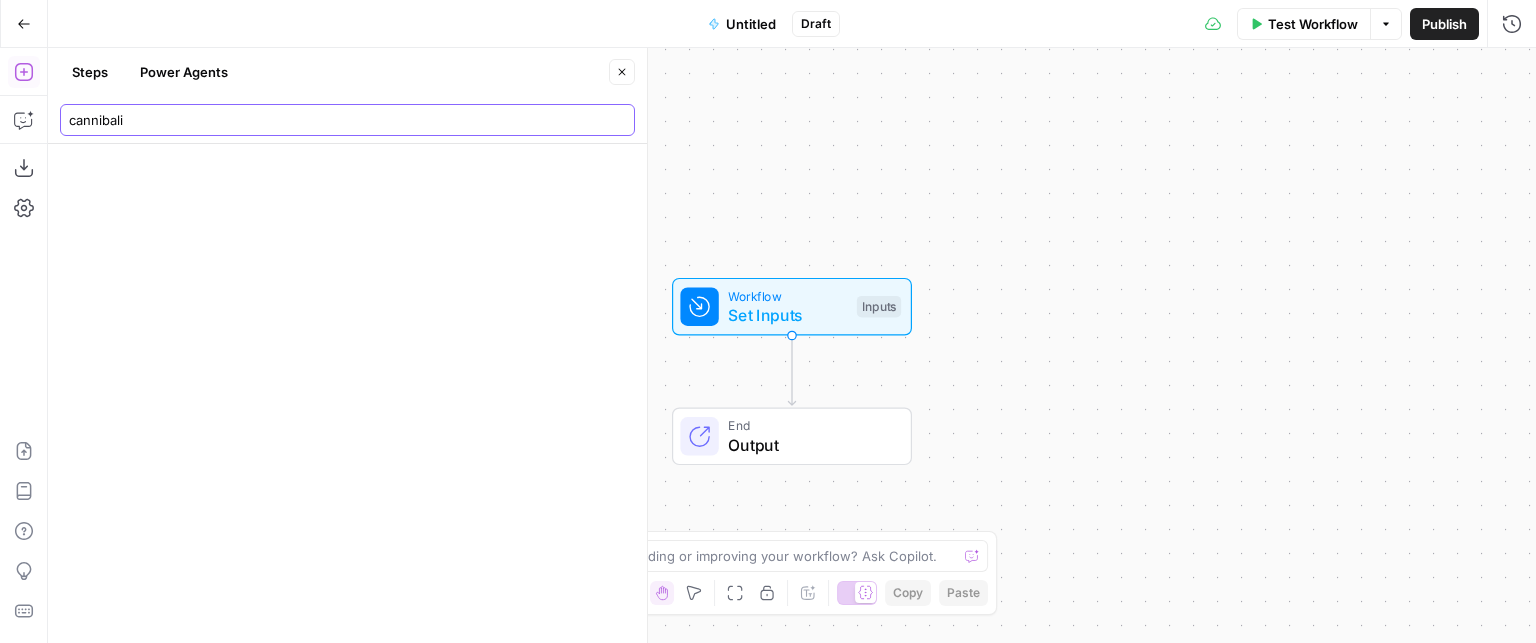 type 